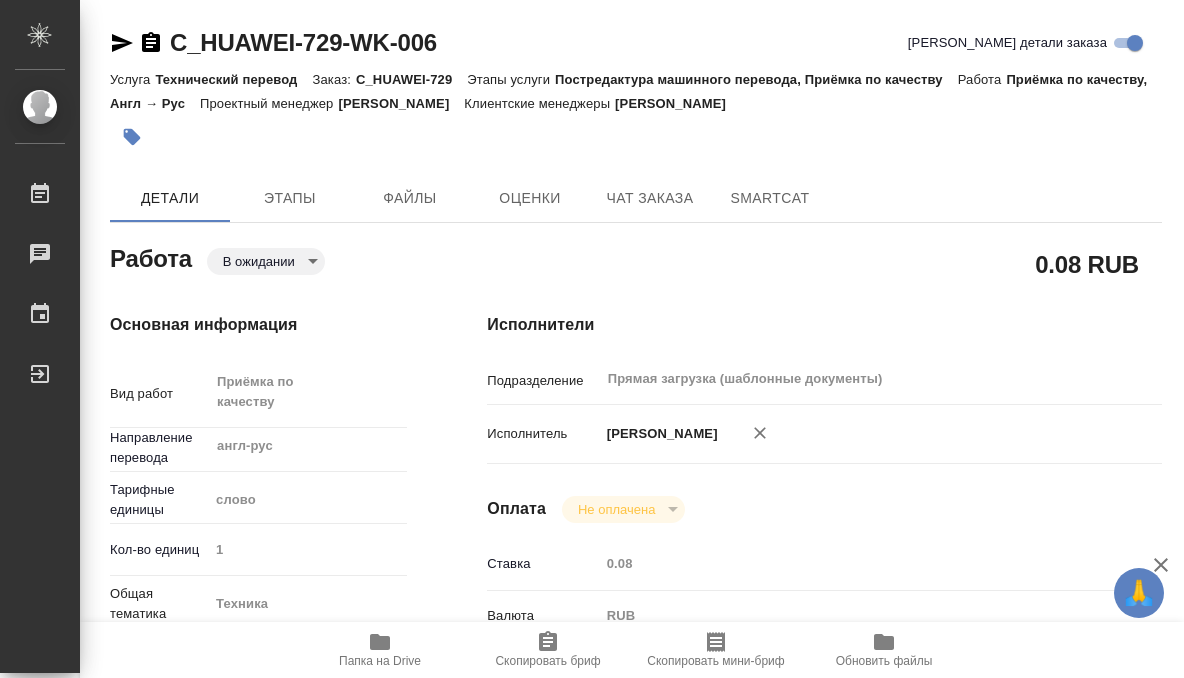 click 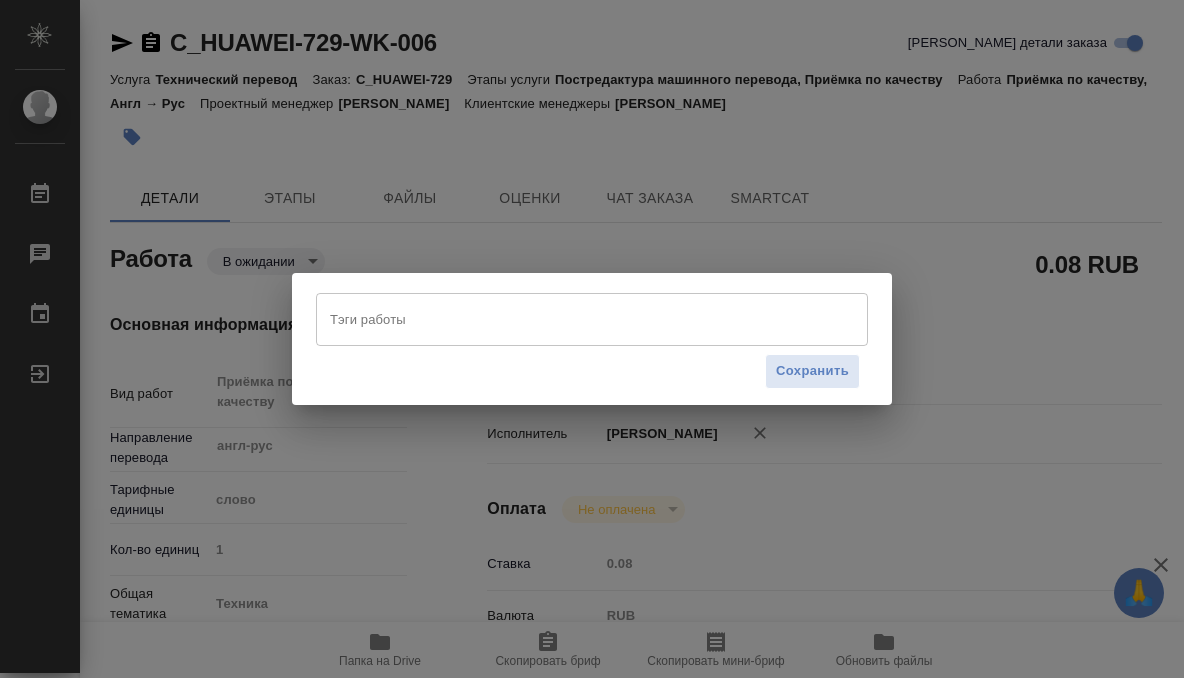 click on "Тэги работы" at bounding box center (573, 319) 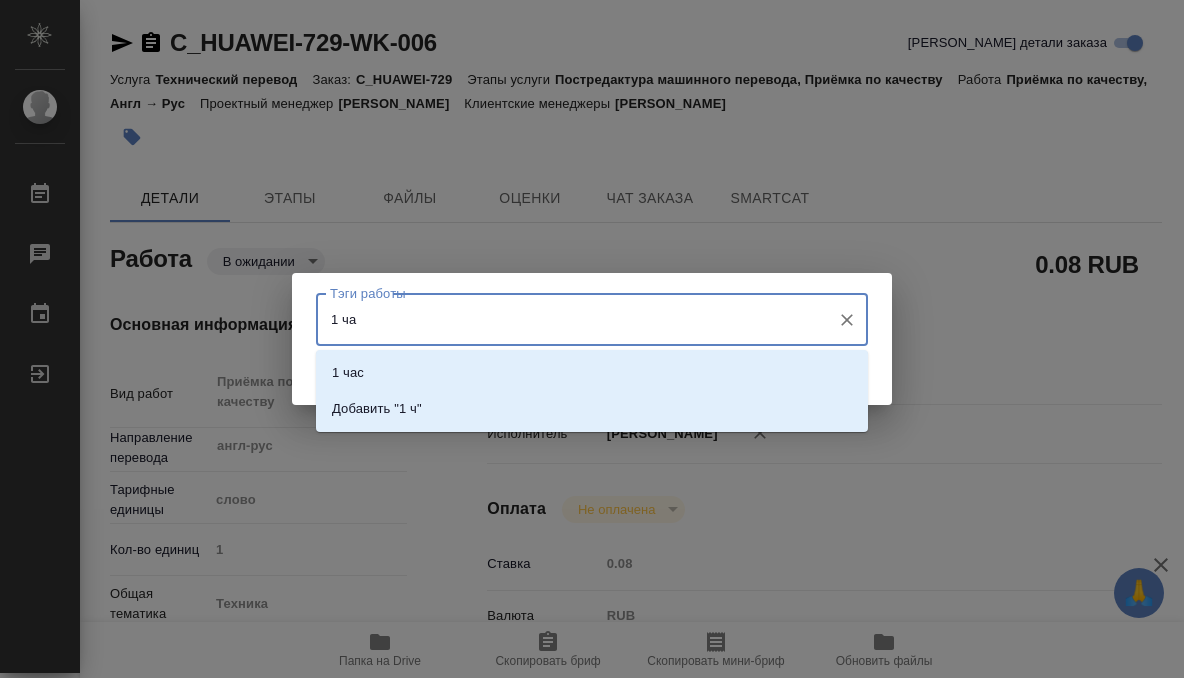 type on "1 час" 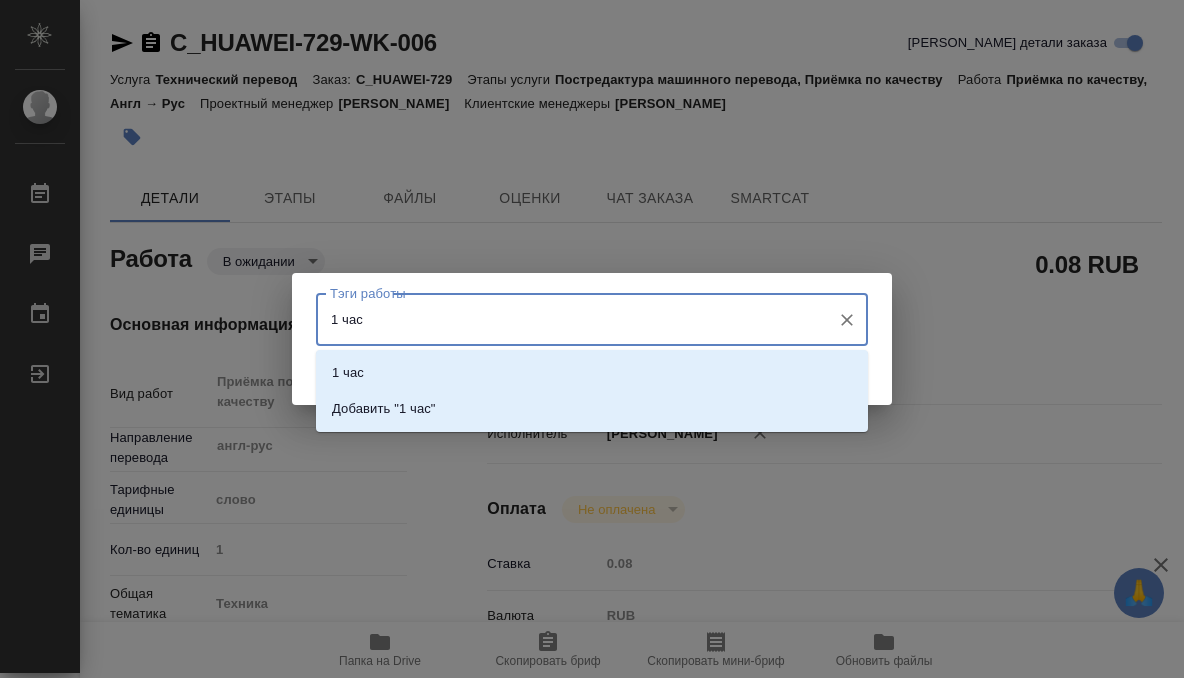 type 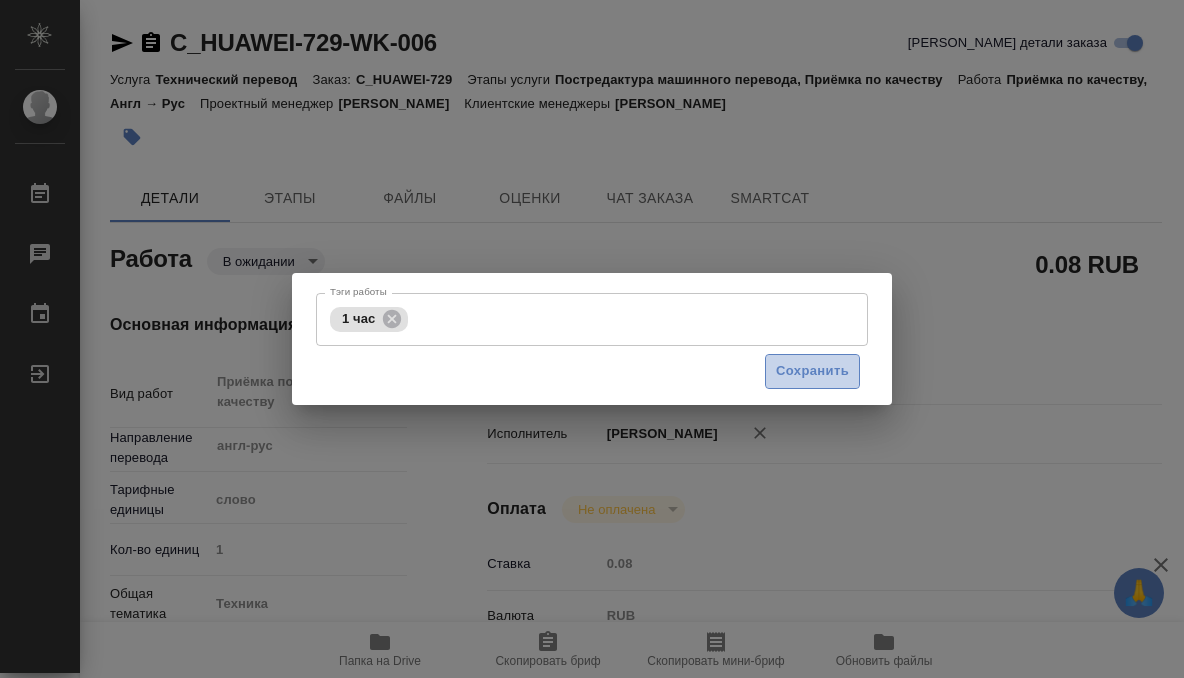click on "Сохранить" at bounding box center (812, 371) 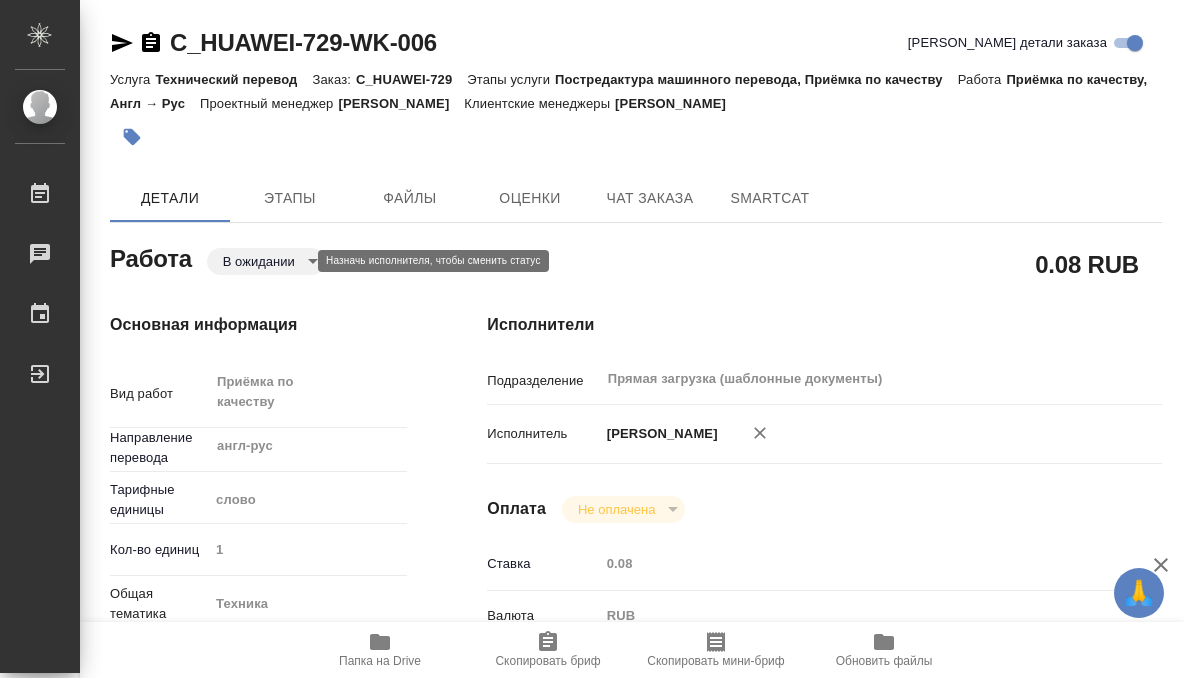 click on "🙏 .cls-1
fill:#fff;
AWATERA Kobzeva Elizaveta Работы 0 Чаты График Выйти C_HUAWEI-729-WK-006 Кратко детали заказа Услуга Технический перевод  Заказ: C_HUAWEI-729 Этапы услуги Постредактура машинного перевода, Приёмка по качеству Работа Приёмка по качеству, Англ → Рус Проектный менеджер Белякова Юлия Клиентские менеджеры Лямина Надежда Детали Этапы Файлы Оценки Чат заказа SmartCat Работа В ожидании pending 0.08 RUB Основная информация Вид работ Приёмка по качеству x ​ Направление перевода англ-рус ​ Тарифные единицы слово 5a8b1489cc6b4906c91bfd90 Кол-во единиц 1 Общая тематика Техника tech ​ x" at bounding box center [592, 339] 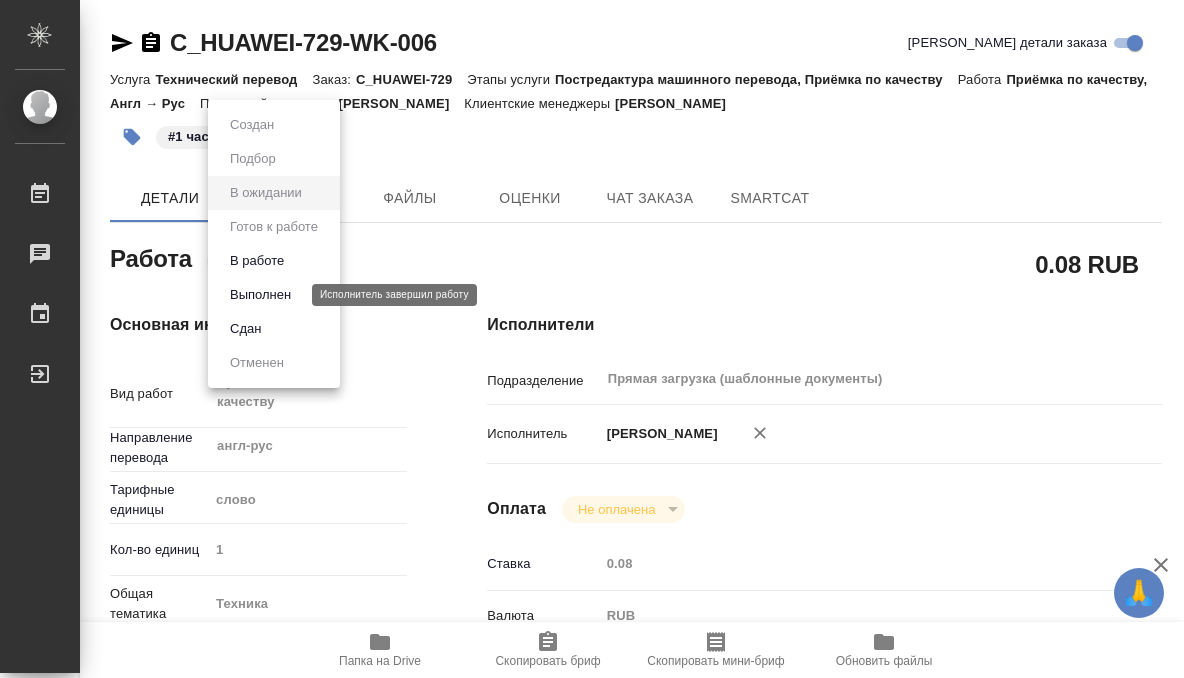 click on "Выполнен" at bounding box center (260, 295) 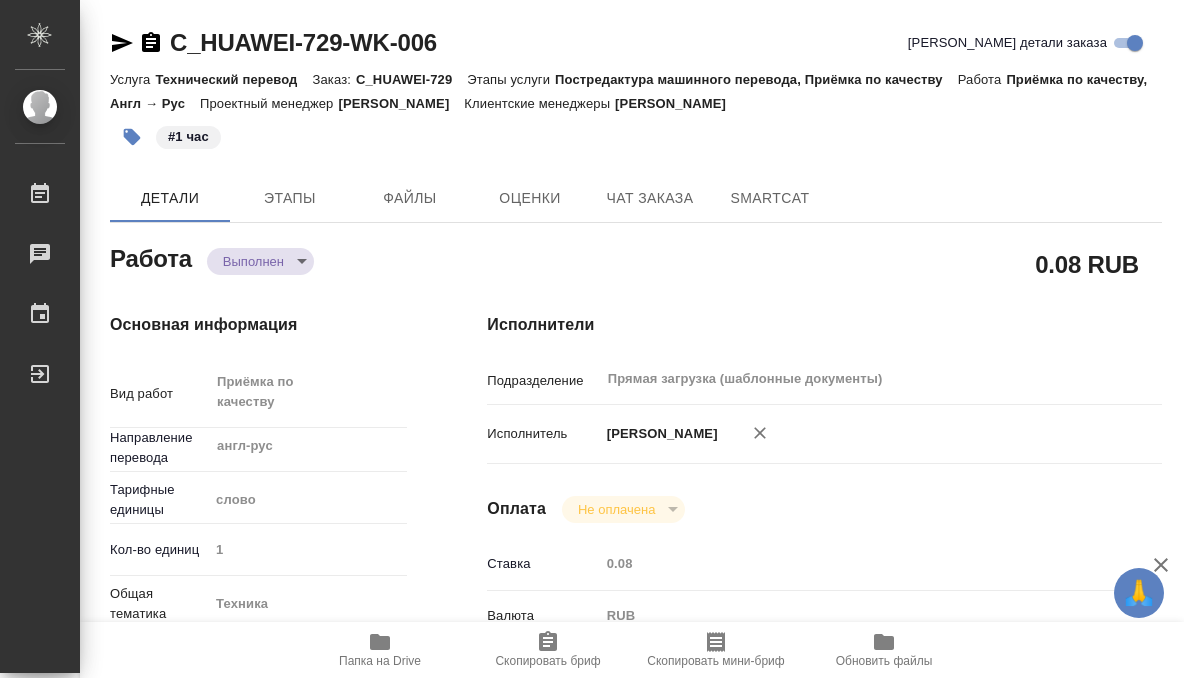 type on "x" 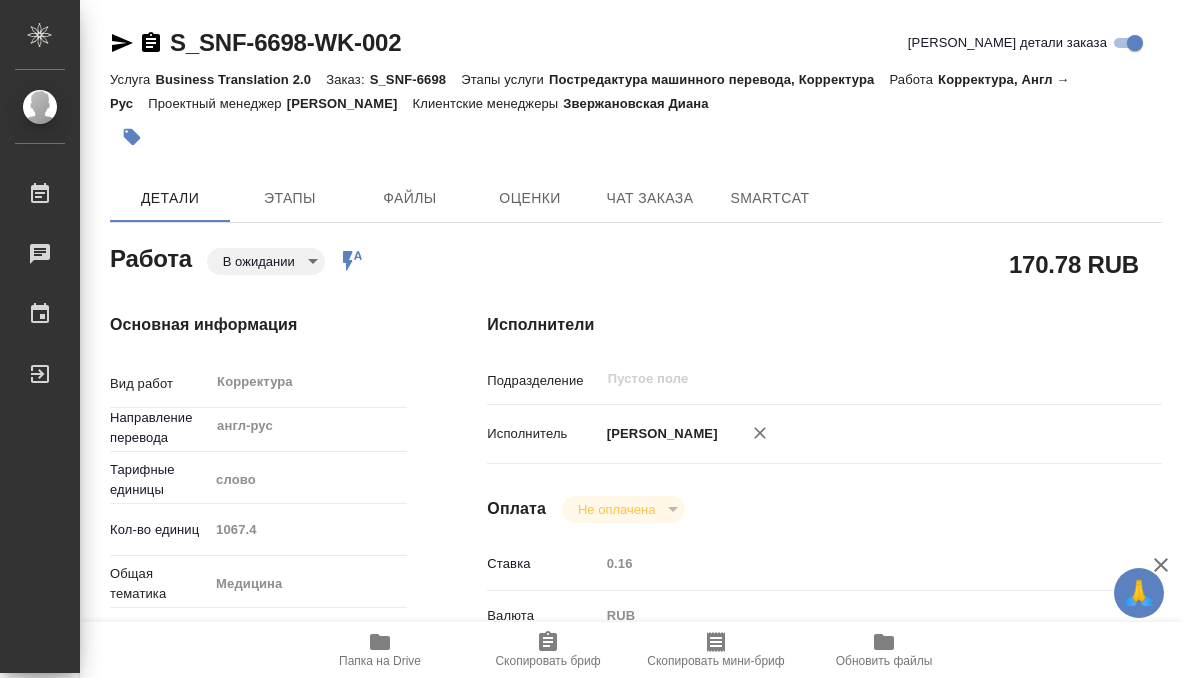 scroll, scrollTop: 0, scrollLeft: 0, axis: both 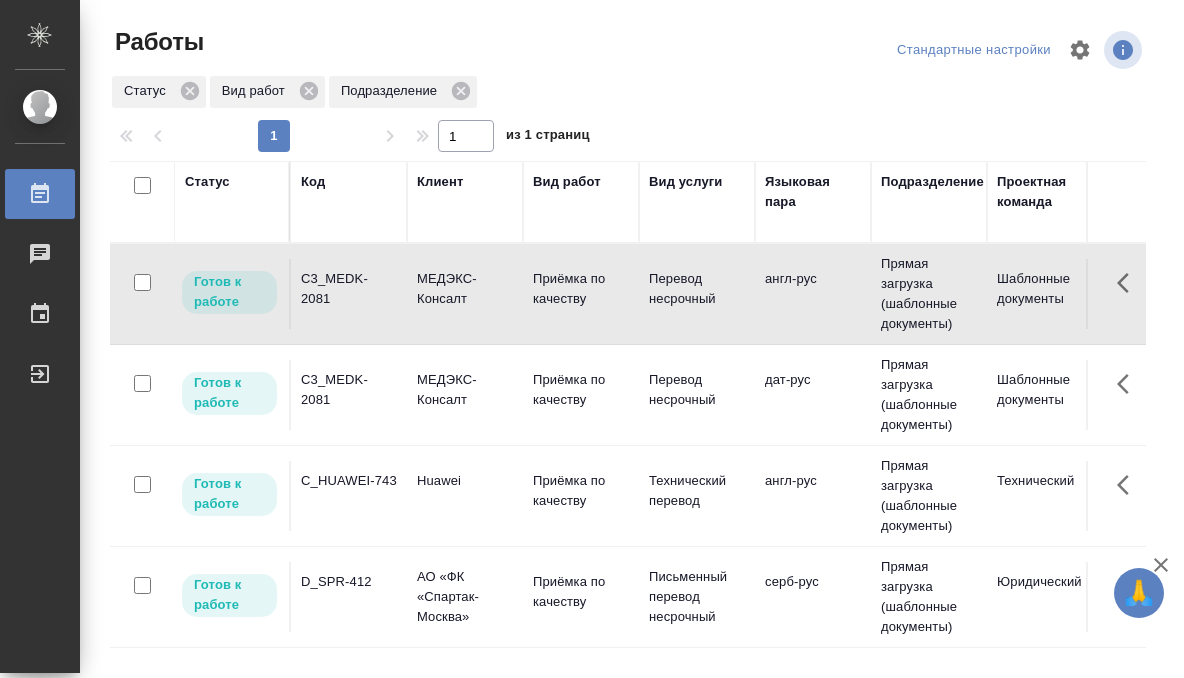 click on "C3_MEDK-2081" at bounding box center (349, 289) 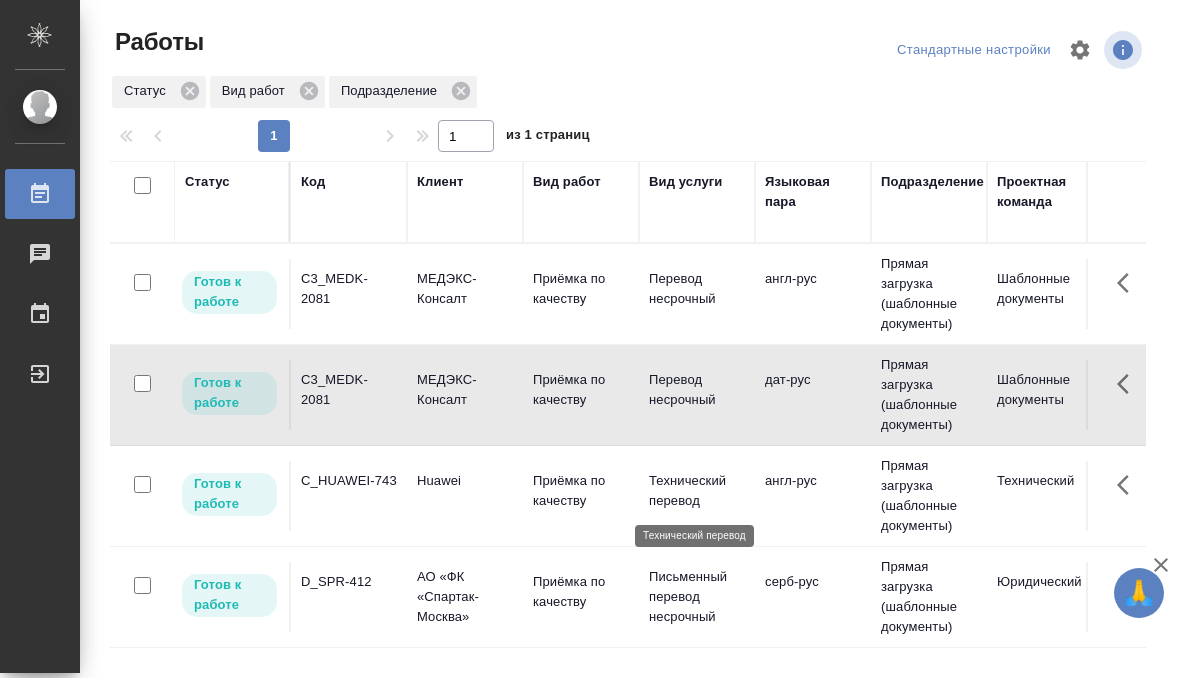 scroll, scrollTop: 0, scrollLeft: 0, axis: both 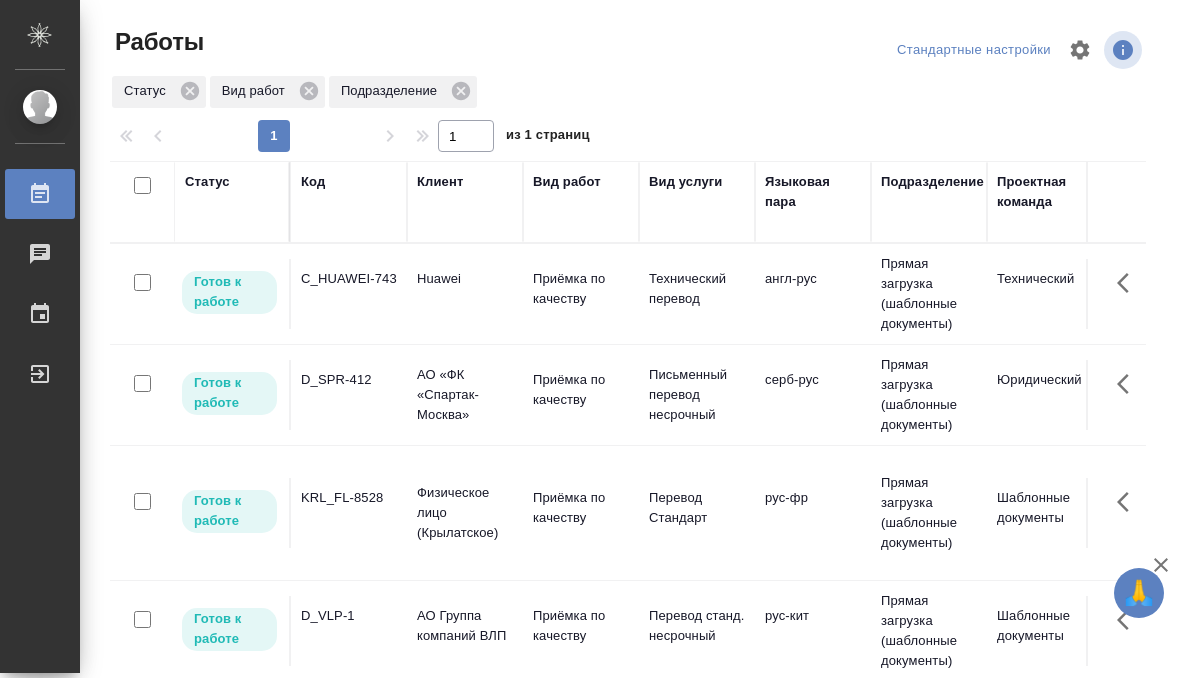 click on "Статус" at bounding box center [207, 182] 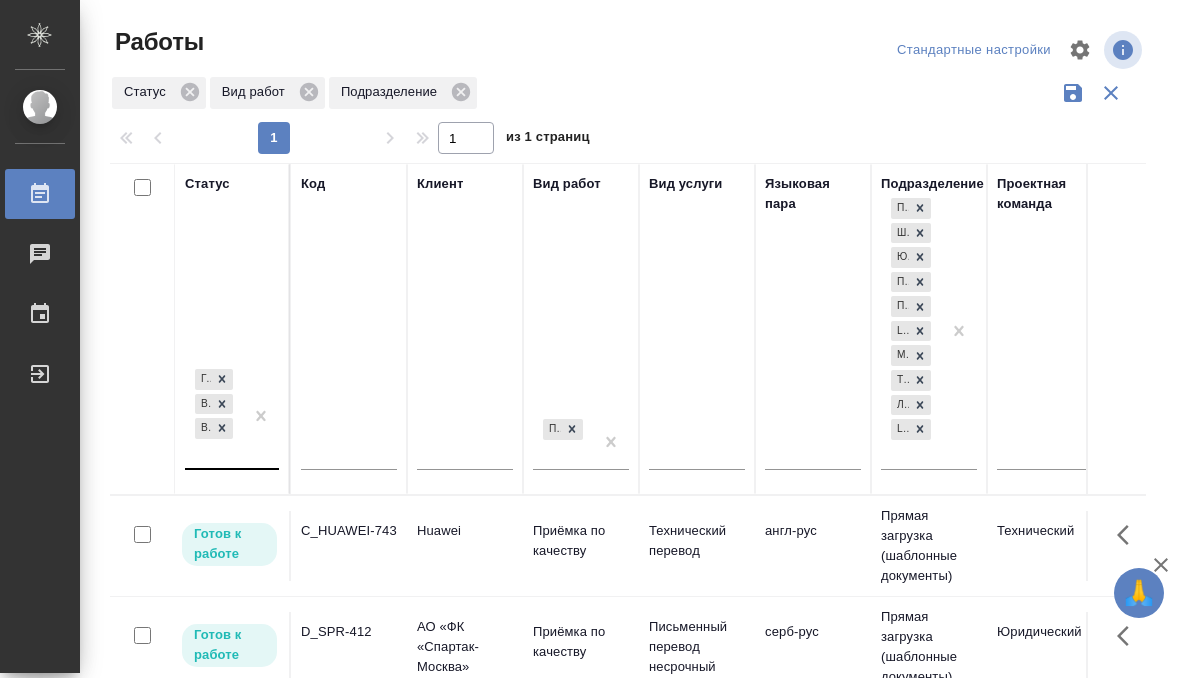 click on "Готов к работе В работе В ожидании" at bounding box center [214, 416] 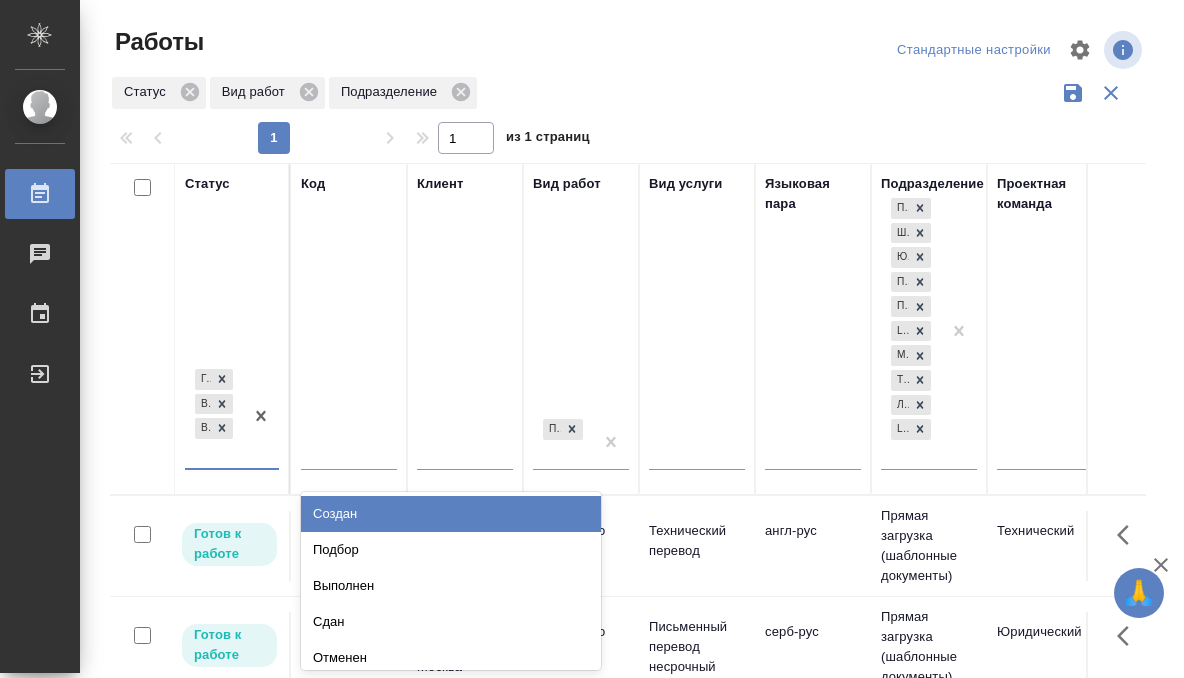 scroll, scrollTop: 10, scrollLeft: 0, axis: vertical 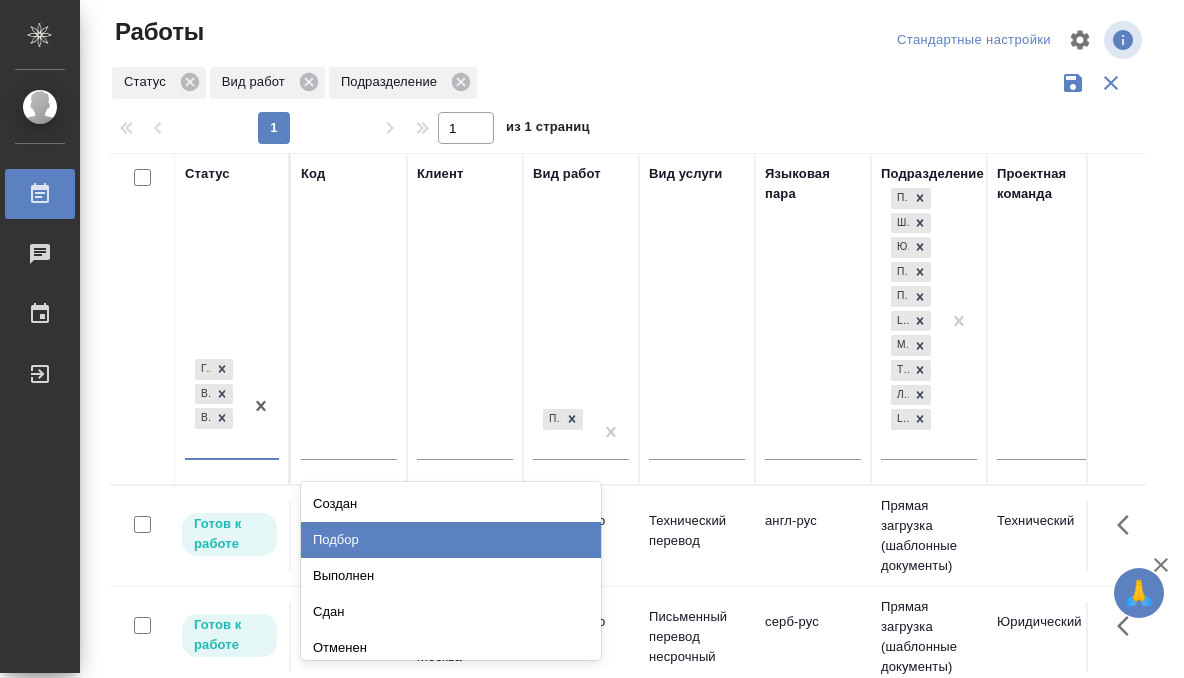 click on "Подбор" at bounding box center [451, 540] 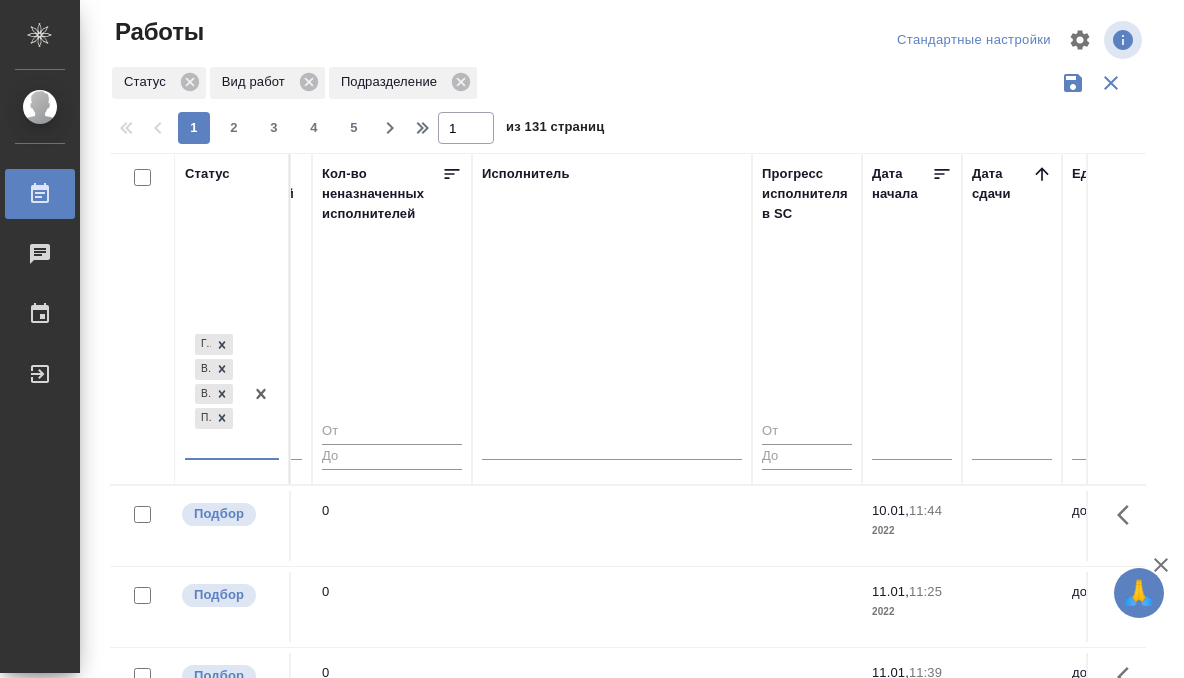 scroll, scrollTop: 0, scrollLeft: 1166, axis: horizontal 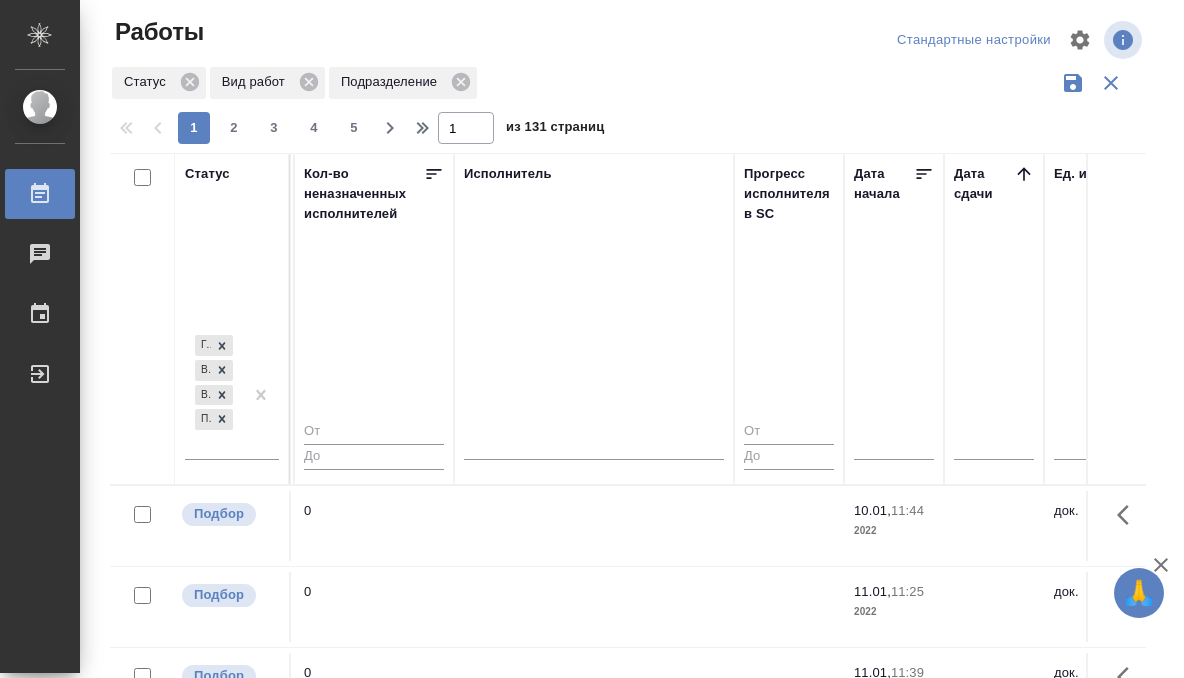 click 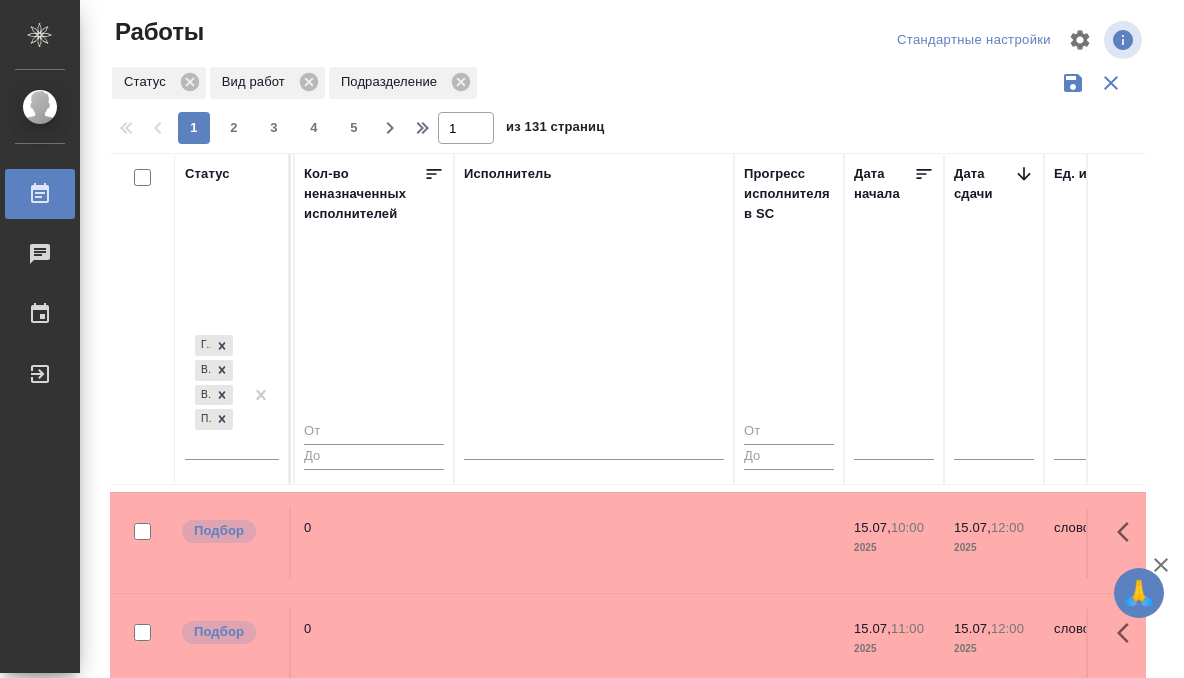 scroll, scrollTop: 1155, scrollLeft: 1166, axis: both 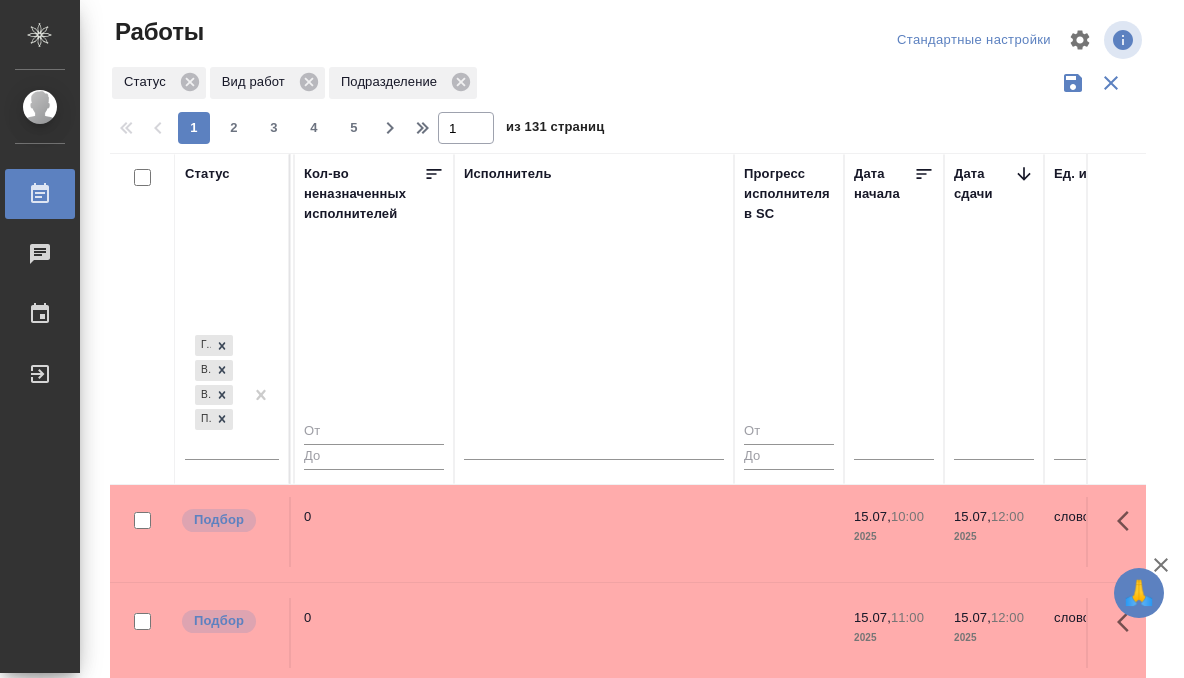 click at bounding box center (594, -619) 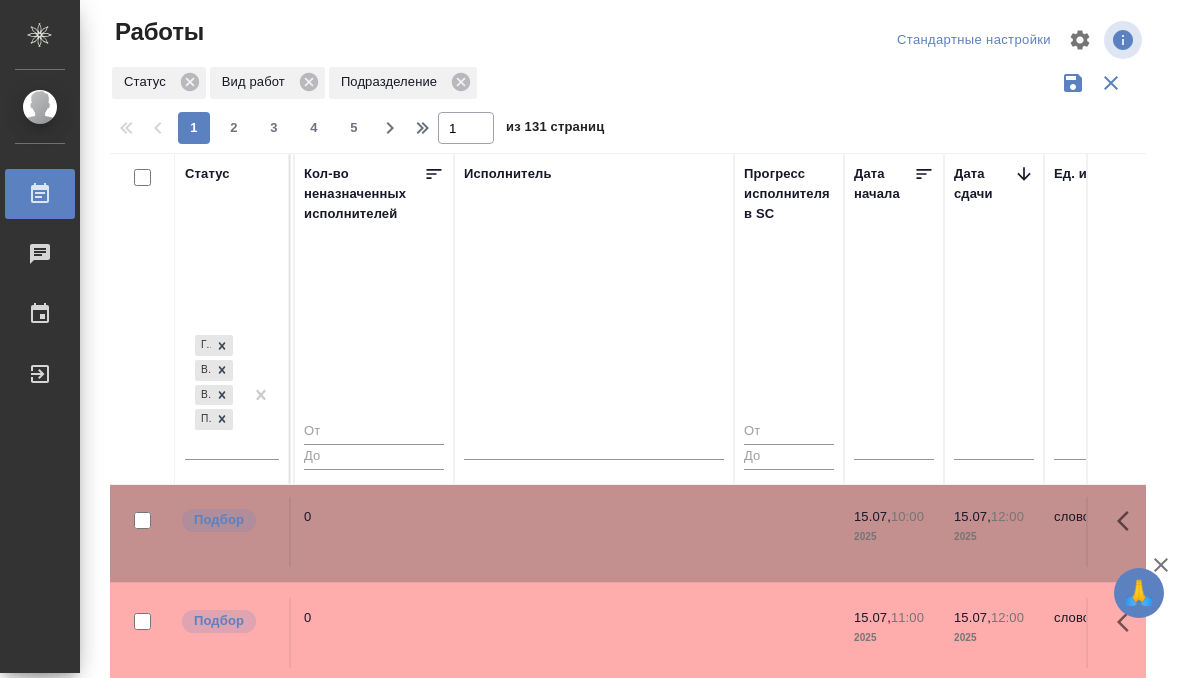 click at bounding box center (594, -619) 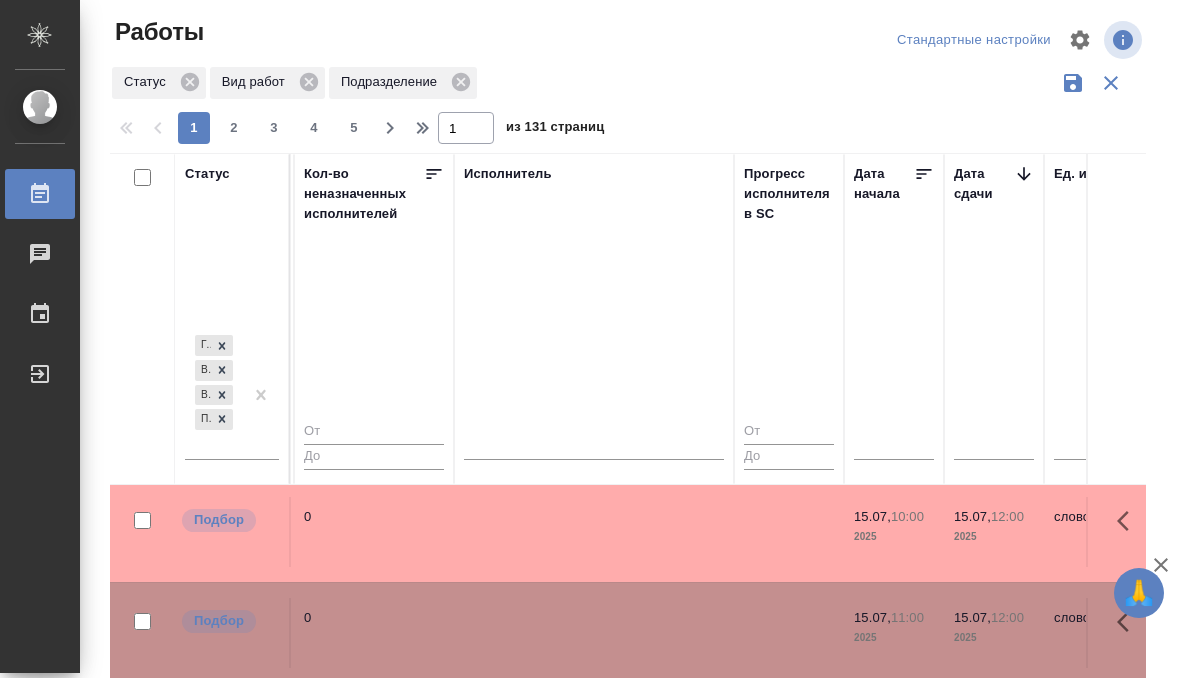 click at bounding box center (594, -619) 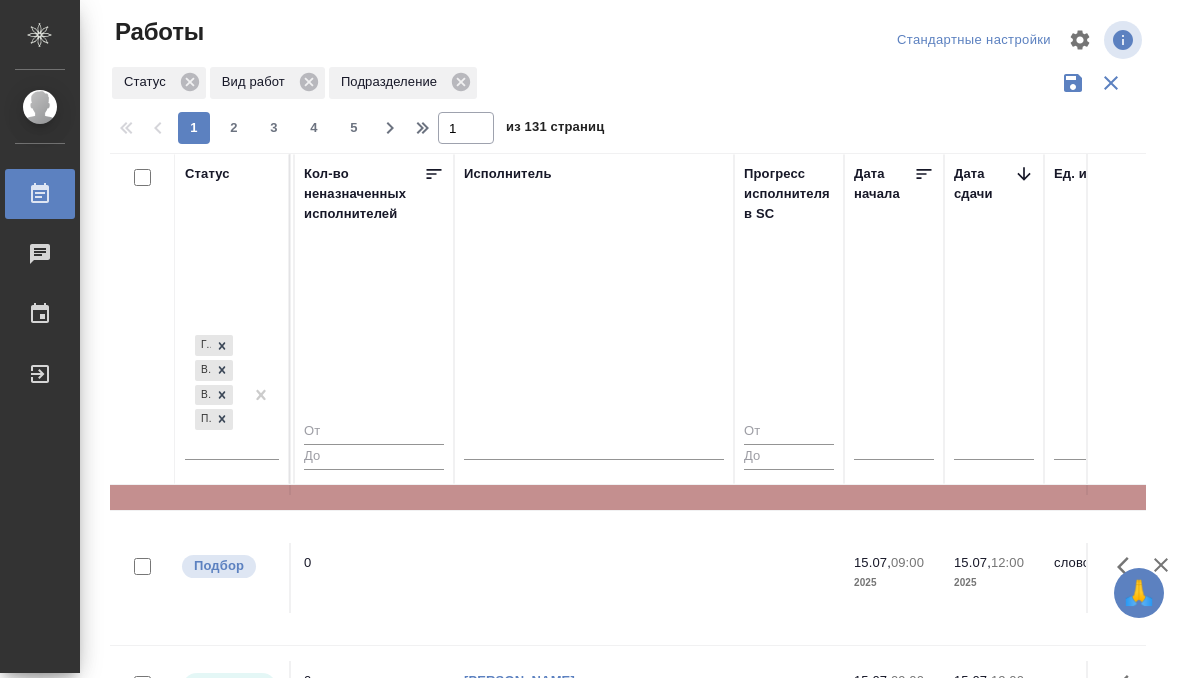 click at bounding box center (594, -792) 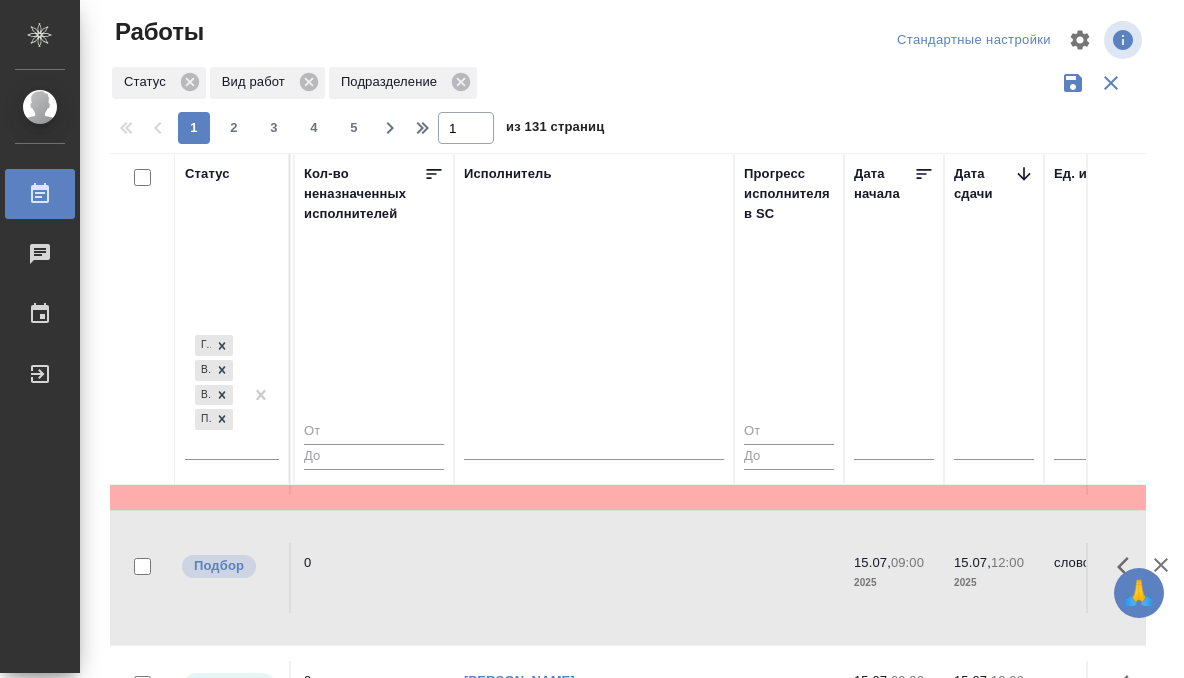 click at bounding box center [594, -792] 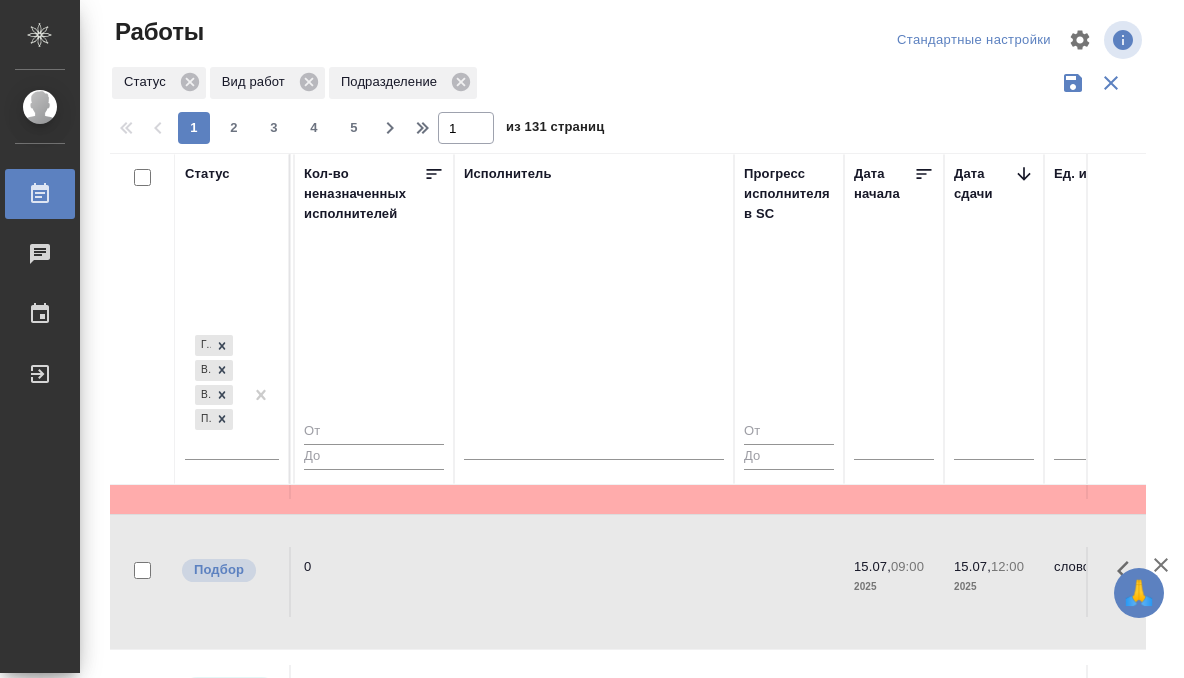 scroll, scrollTop: 2124, scrollLeft: 1166, axis: both 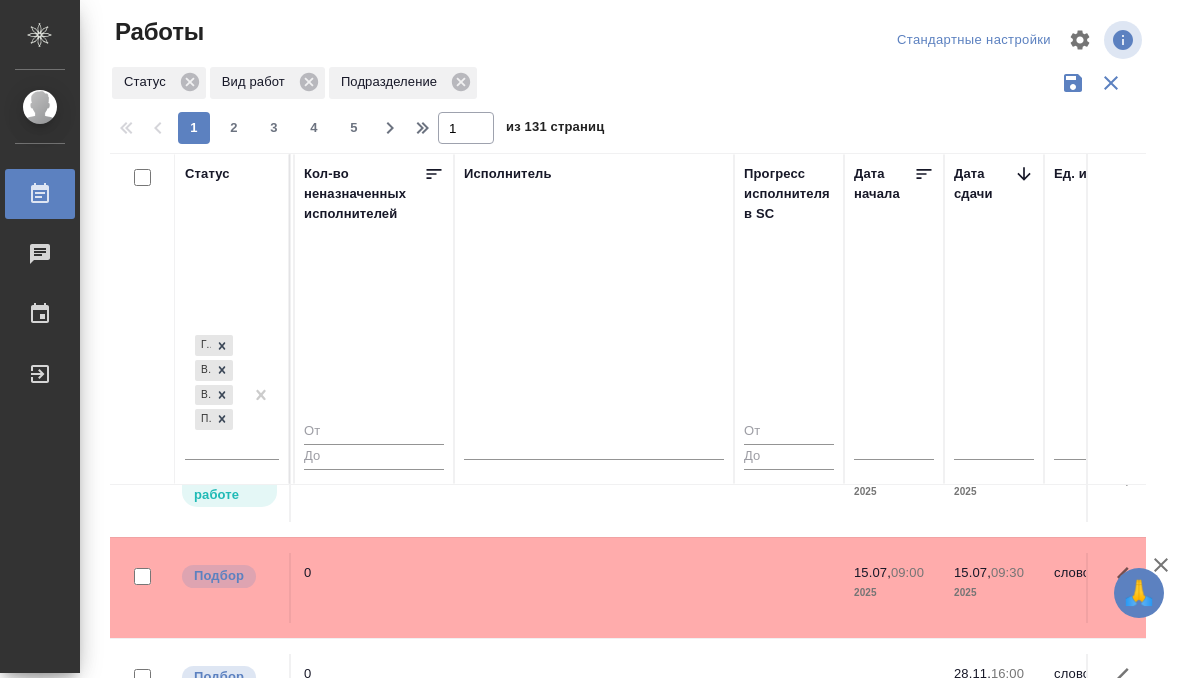 click at bounding box center (594, -1588) 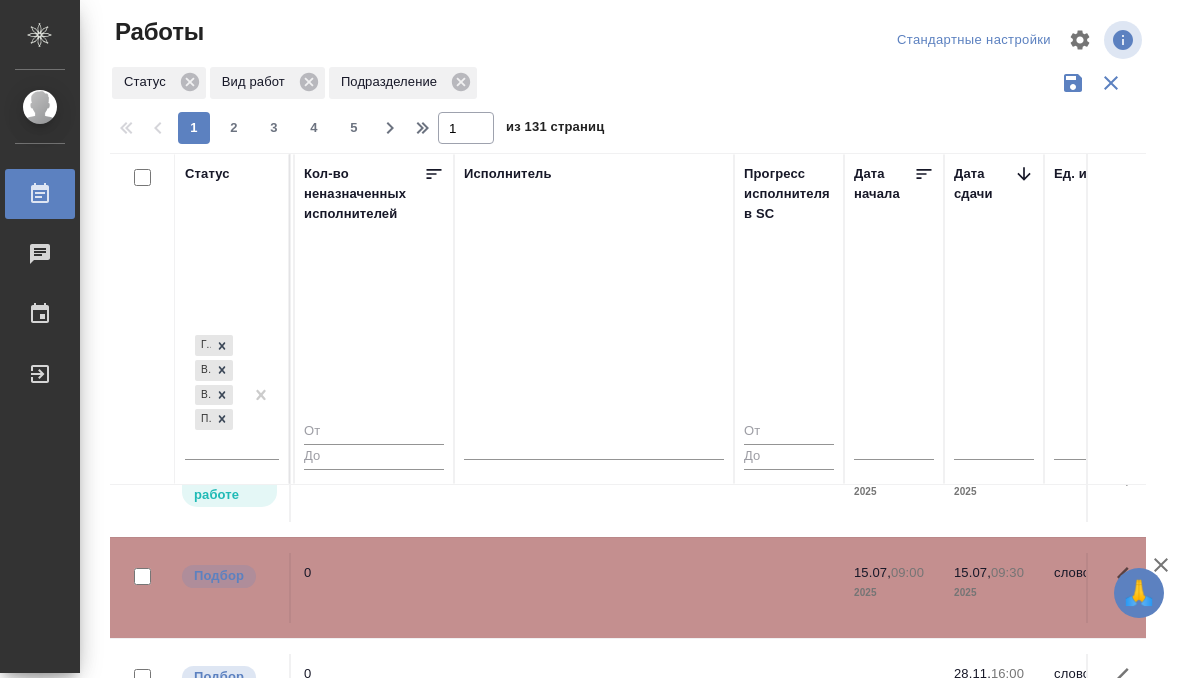 click at bounding box center (594, -1588) 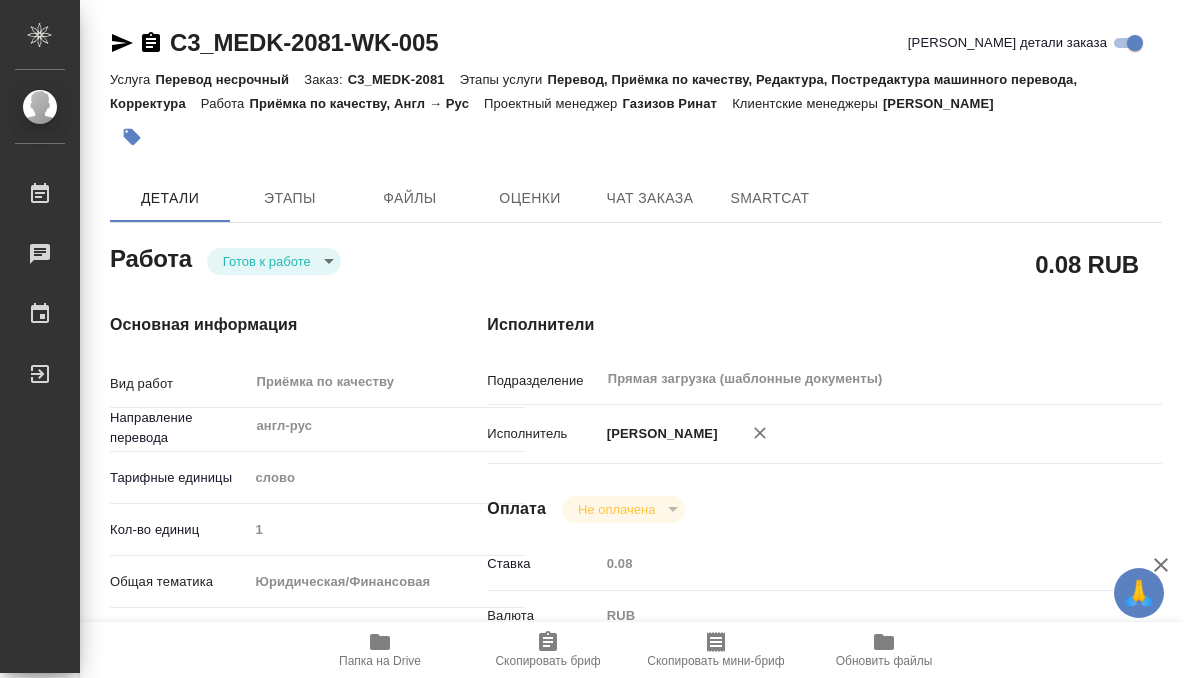 scroll, scrollTop: 0, scrollLeft: 0, axis: both 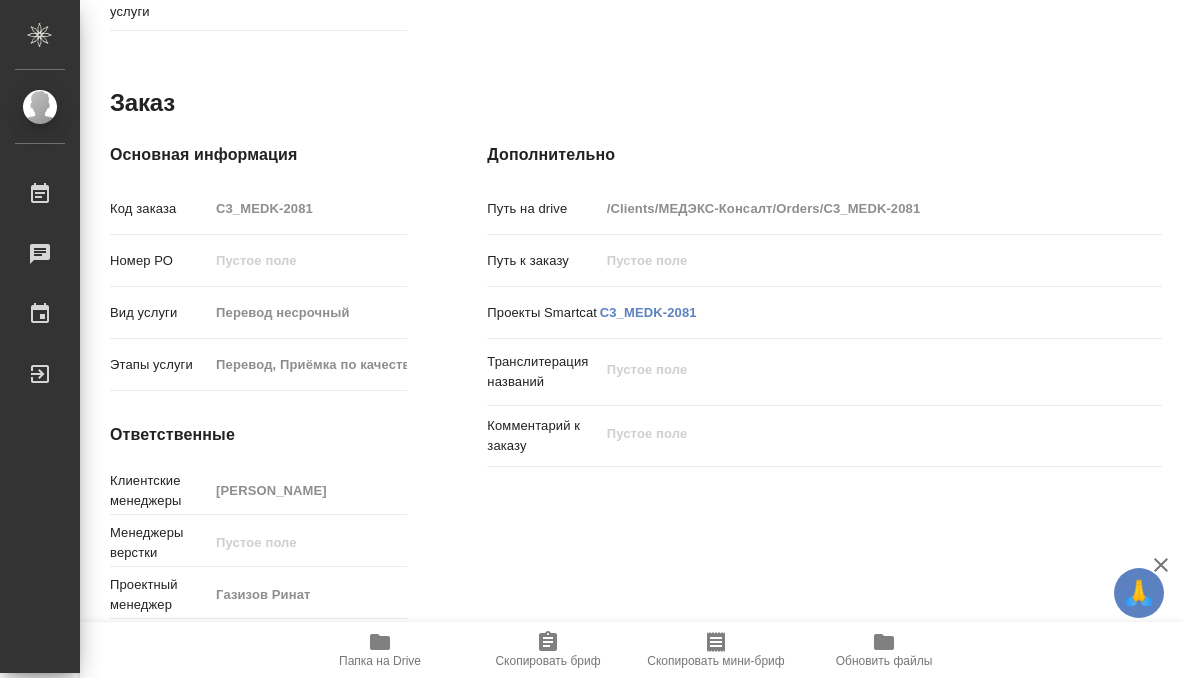 click 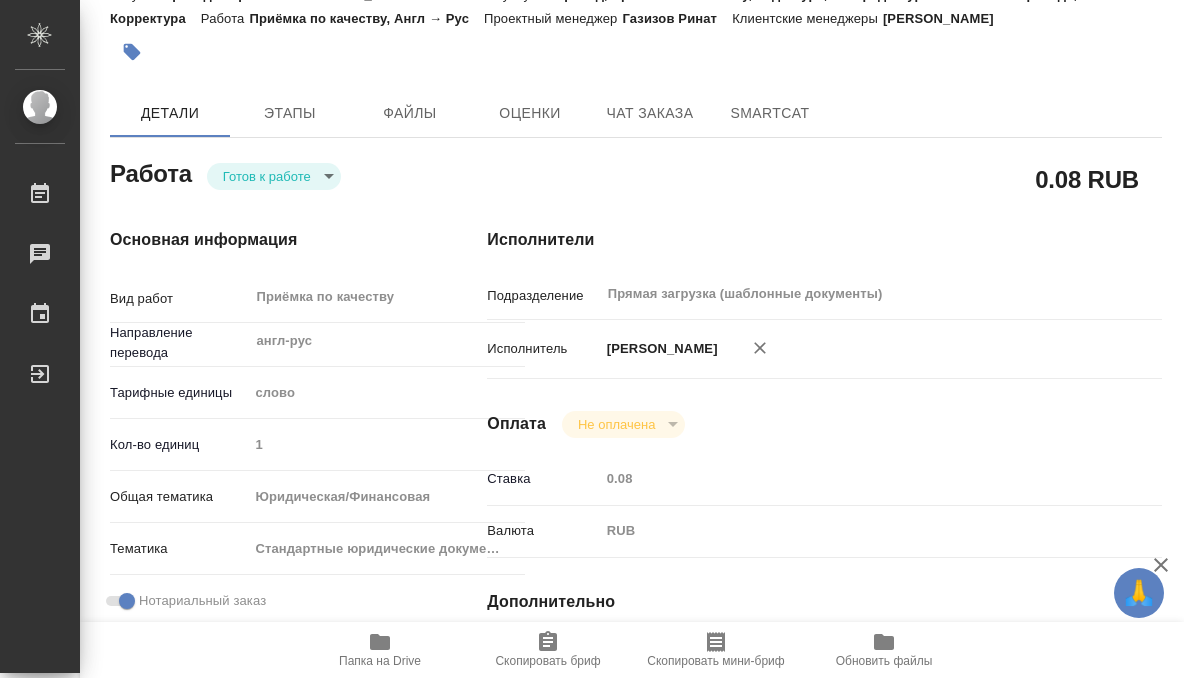 scroll, scrollTop: 0, scrollLeft: 0, axis: both 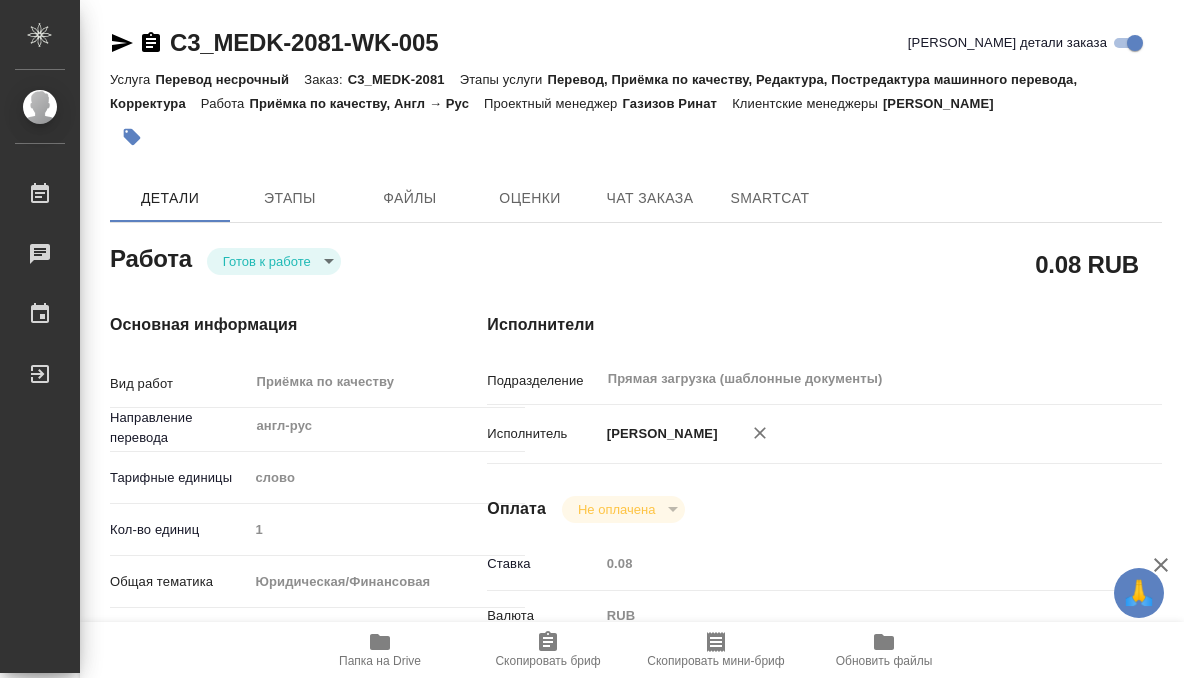 click 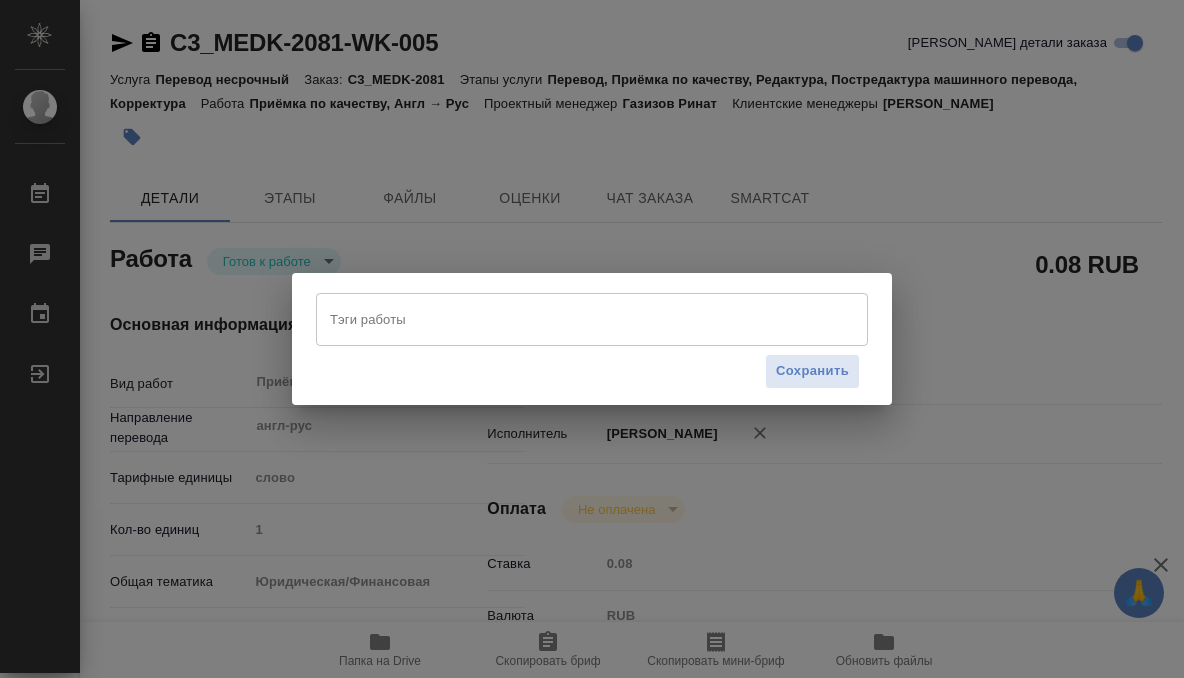 click on "Тэги работы" at bounding box center (573, 319) 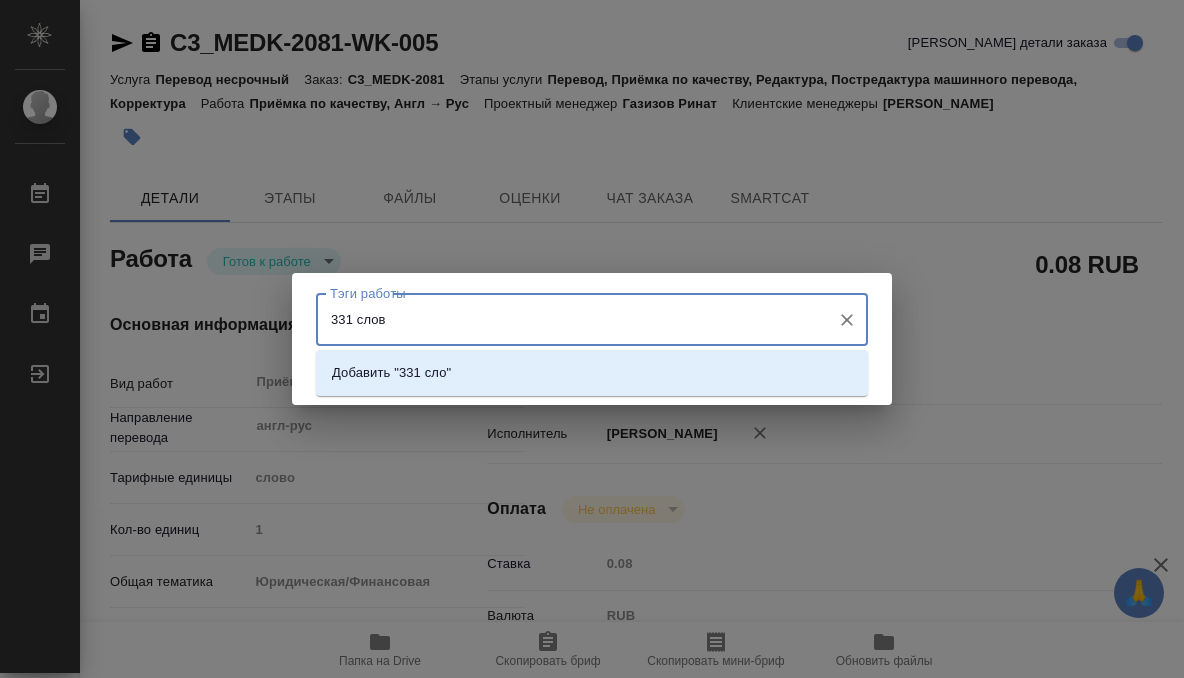 type on "331 слово" 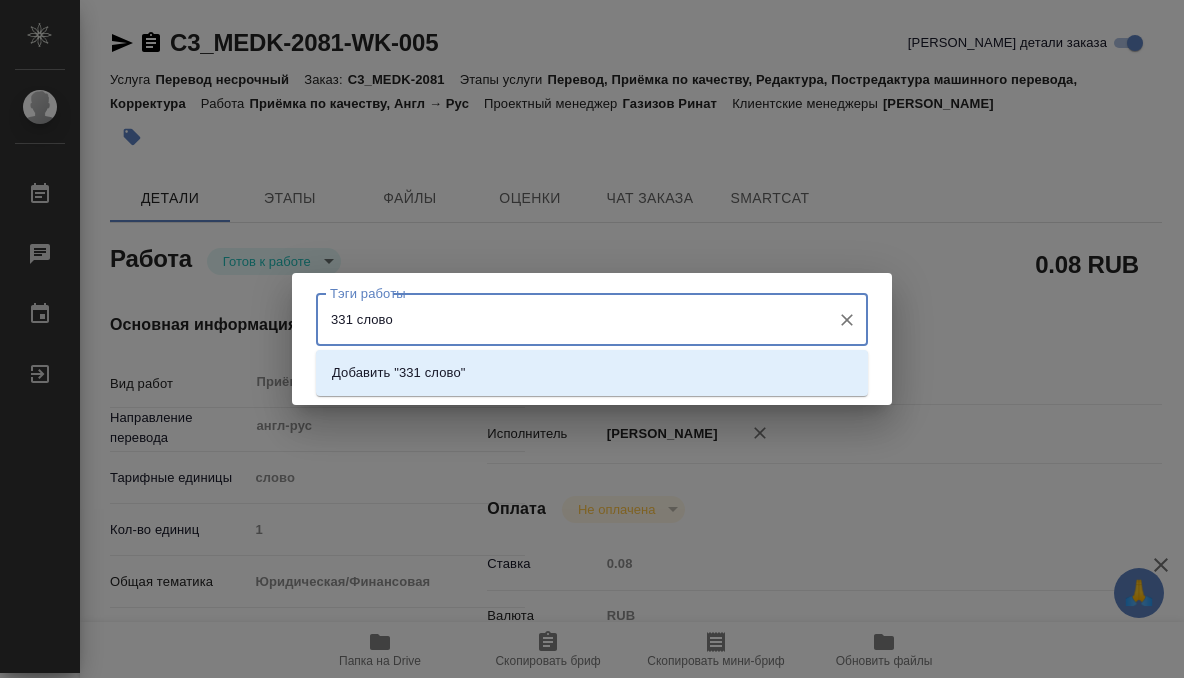 type 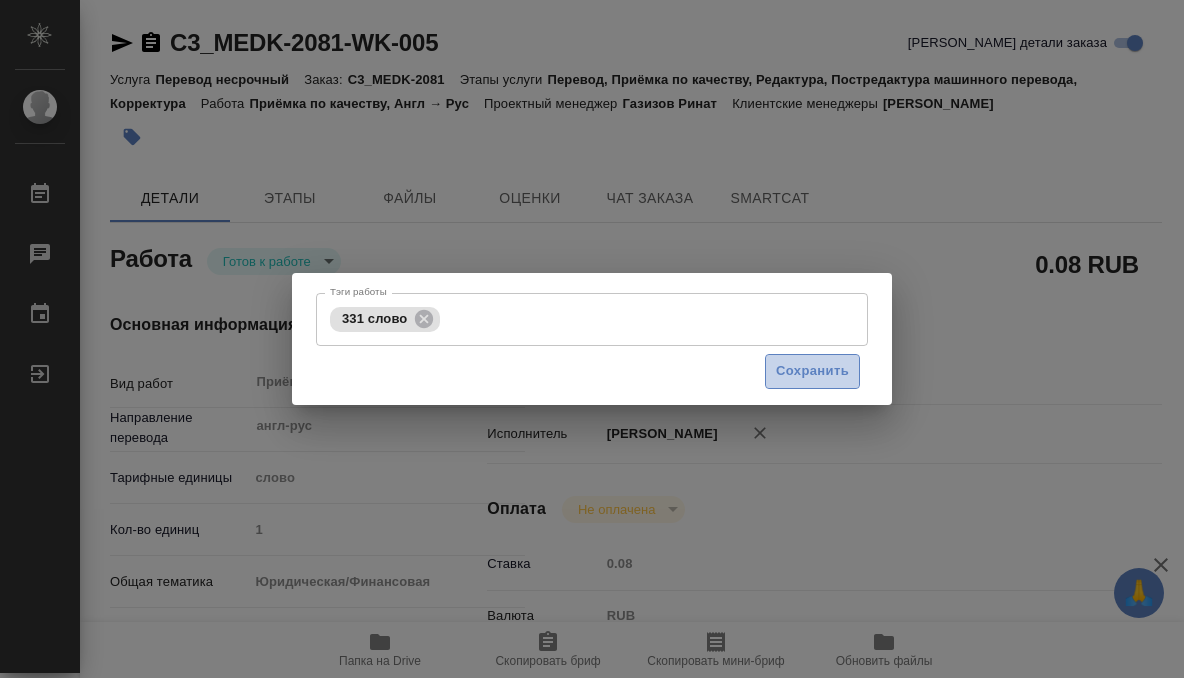 click on "Сохранить" at bounding box center (812, 371) 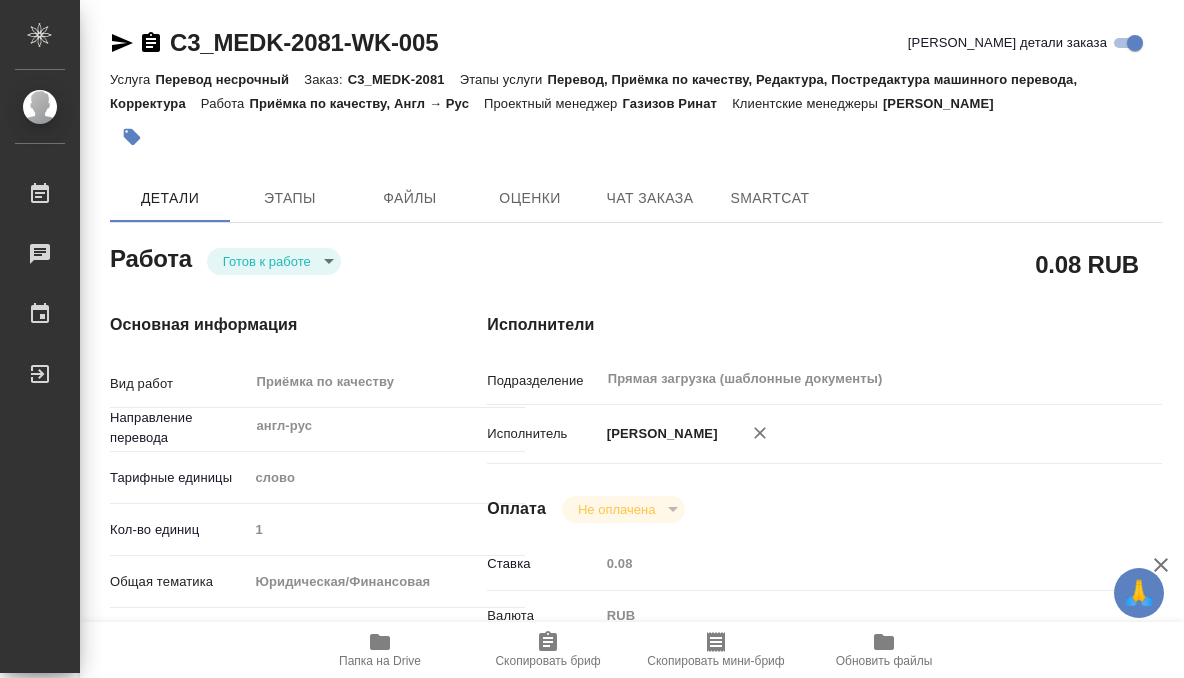 type on "readyForWork" 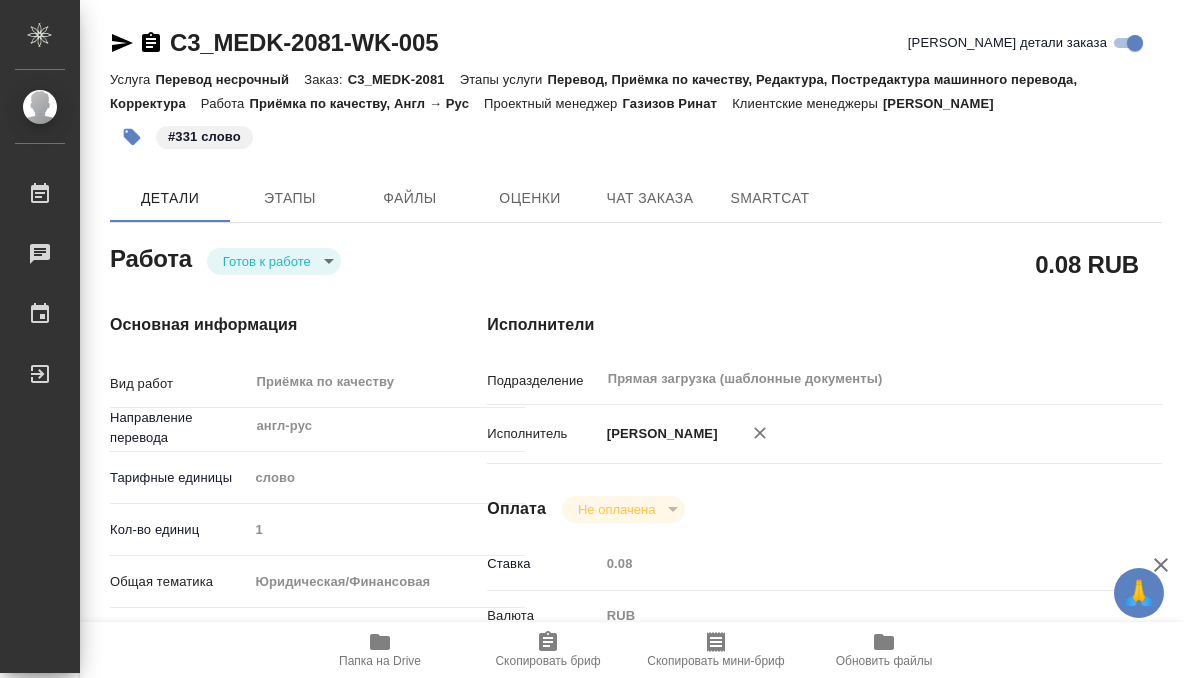 click 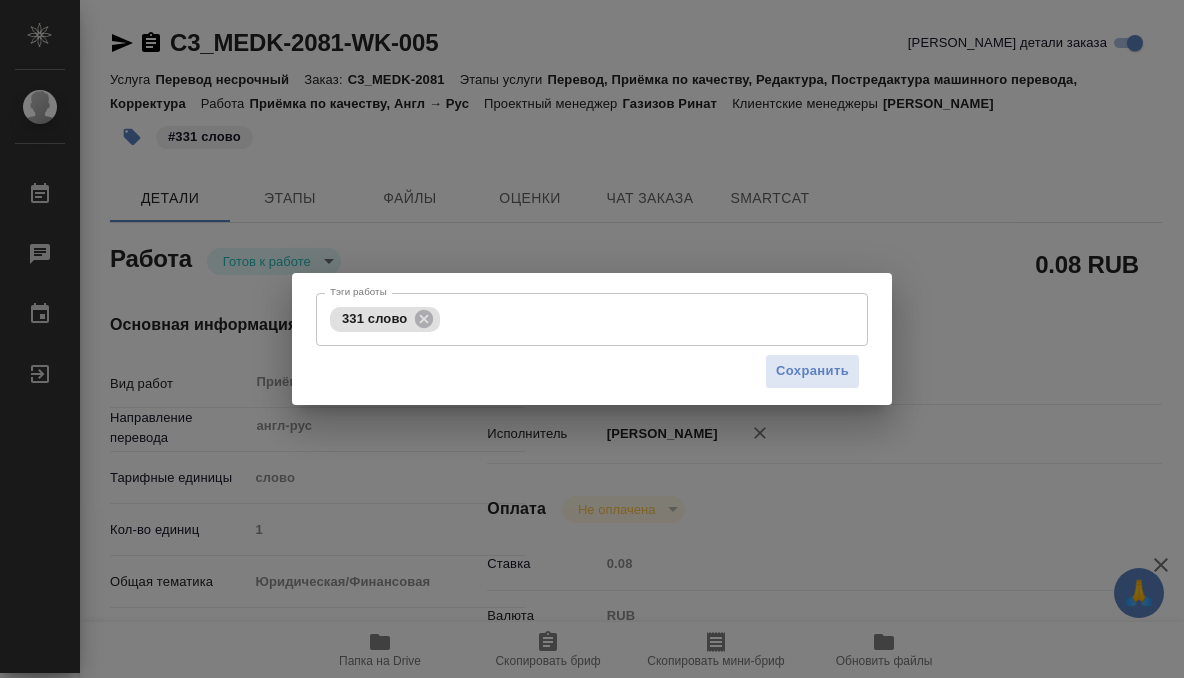 click on "Тэги работы 331 слово Тэги работы Сохранить" at bounding box center (592, 339) 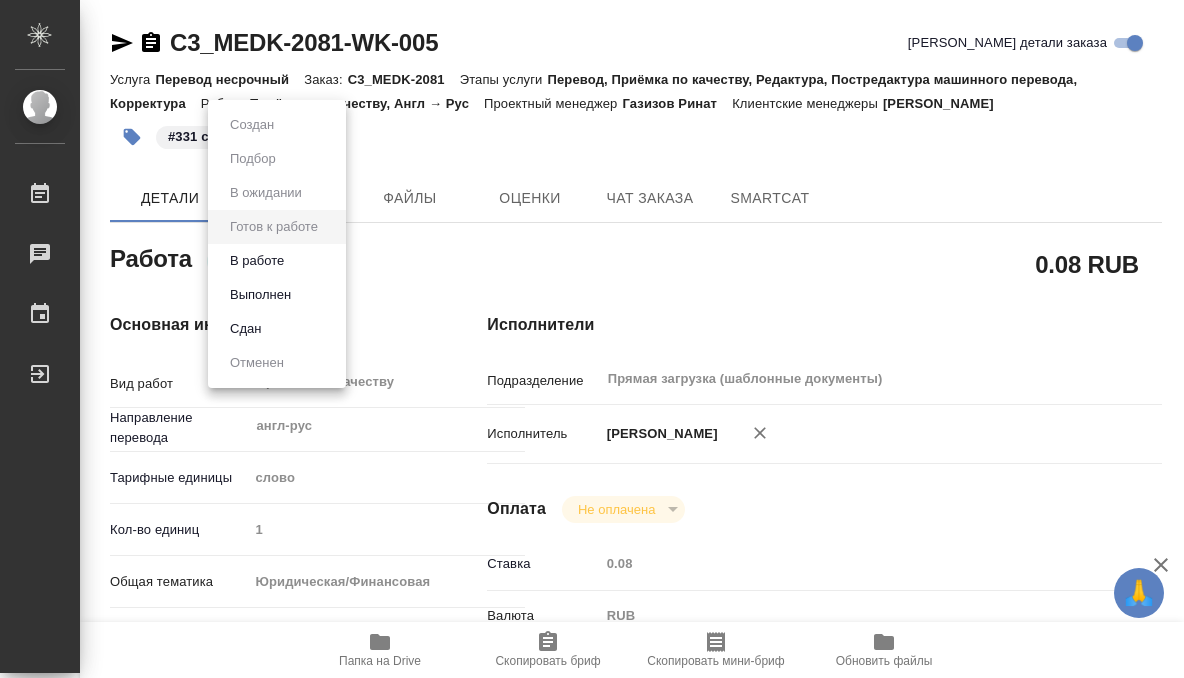 click on "🙏 .cls-1
fill:#fff;
AWATERA Kobzeva Elizaveta Работы 0 Чаты График Выйти C3_MEDK-2081-WK-005 Кратко детали заказа Услуга Перевод несрочный Заказ: C3_MEDK-2081 Этапы услуги Перевод, Приёмка по качеству, Редактура, Постредактура машинного перевода, Корректура Работа Приёмка по качеству, Англ → Рус Проектный менеджер Газизов Ринат Клиентские менеджеры Никитина Татьяна #331 слово Детали Этапы Файлы Оценки Чат заказа SmartCat Работа Готов к работе readyForWork 0.08 RUB Основная информация Вид работ Приёмка по качеству x ​ Направление перевода англ-рус ​ Тарифные единицы слово 1 yr-fn Сроки x" at bounding box center [592, 339] 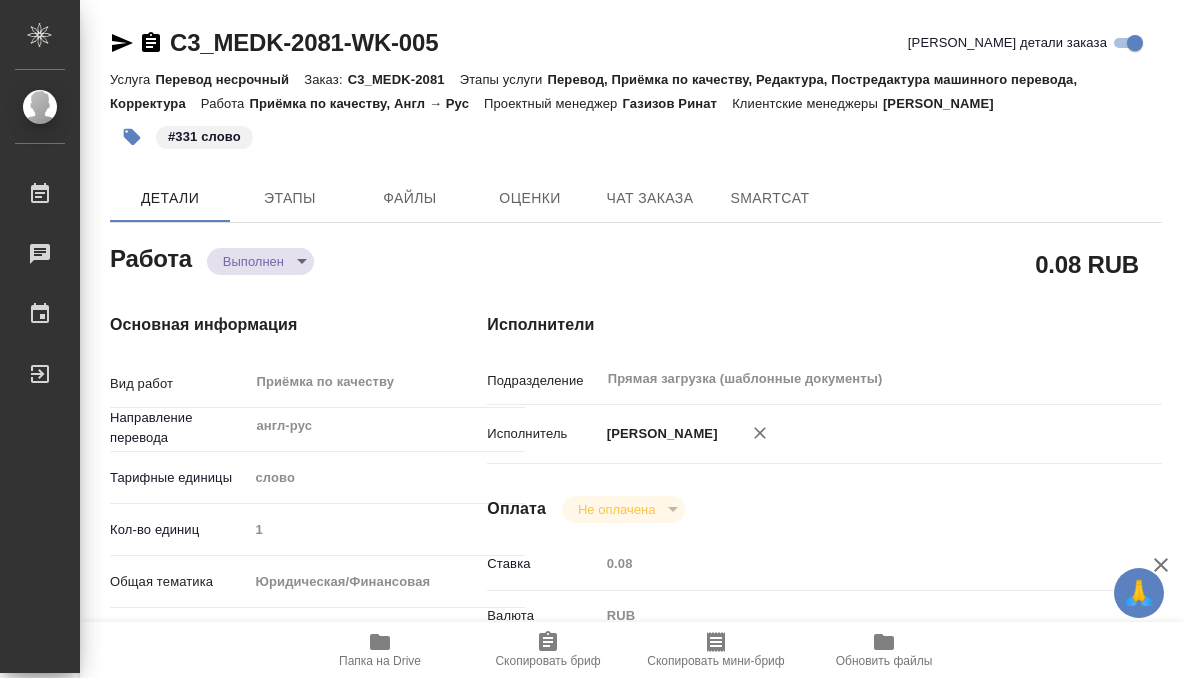 type on "x" 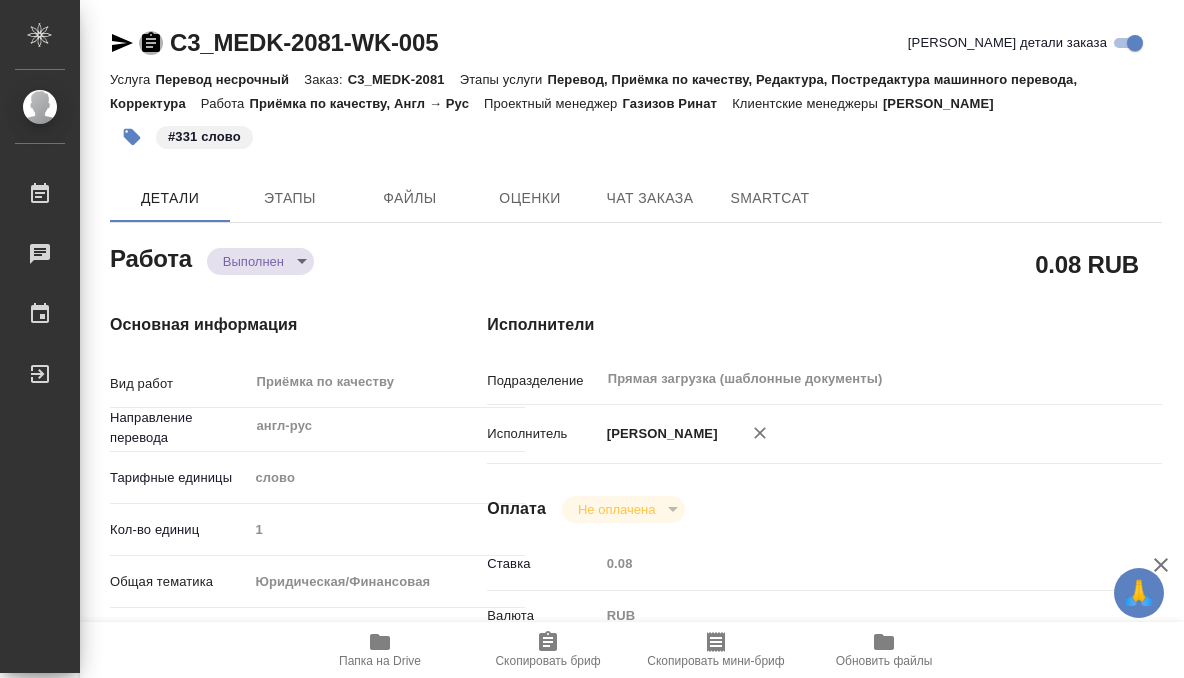 click 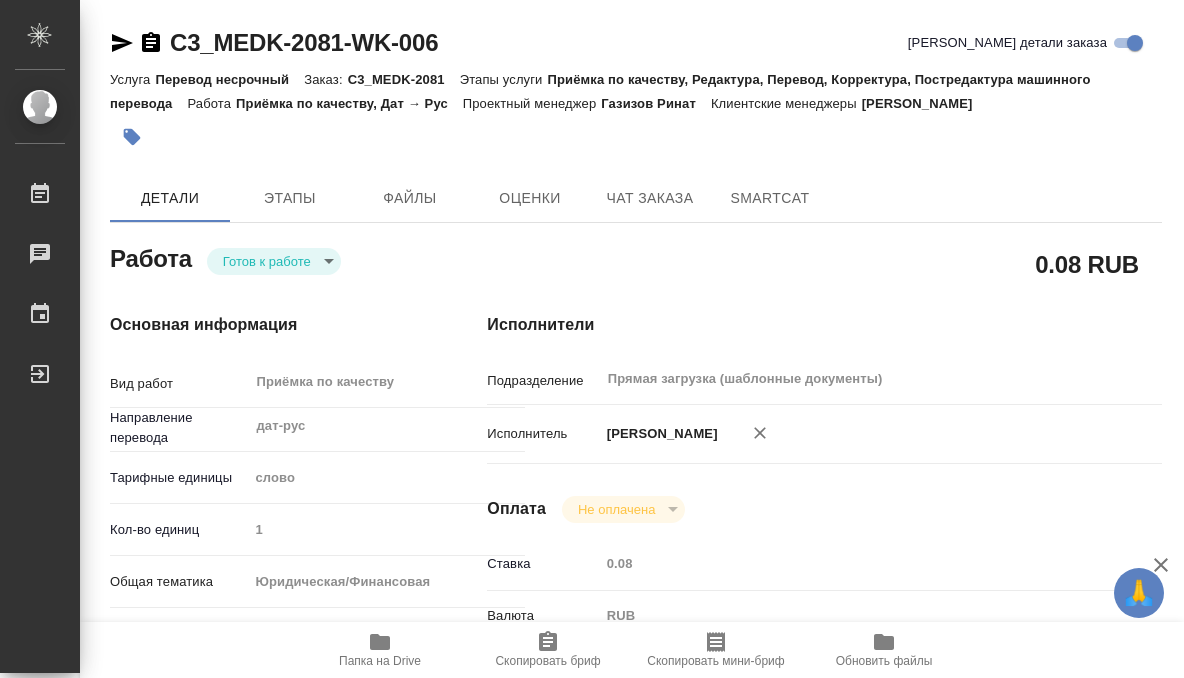 scroll, scrollTop: 0, scrollLeft: 0, axis: both 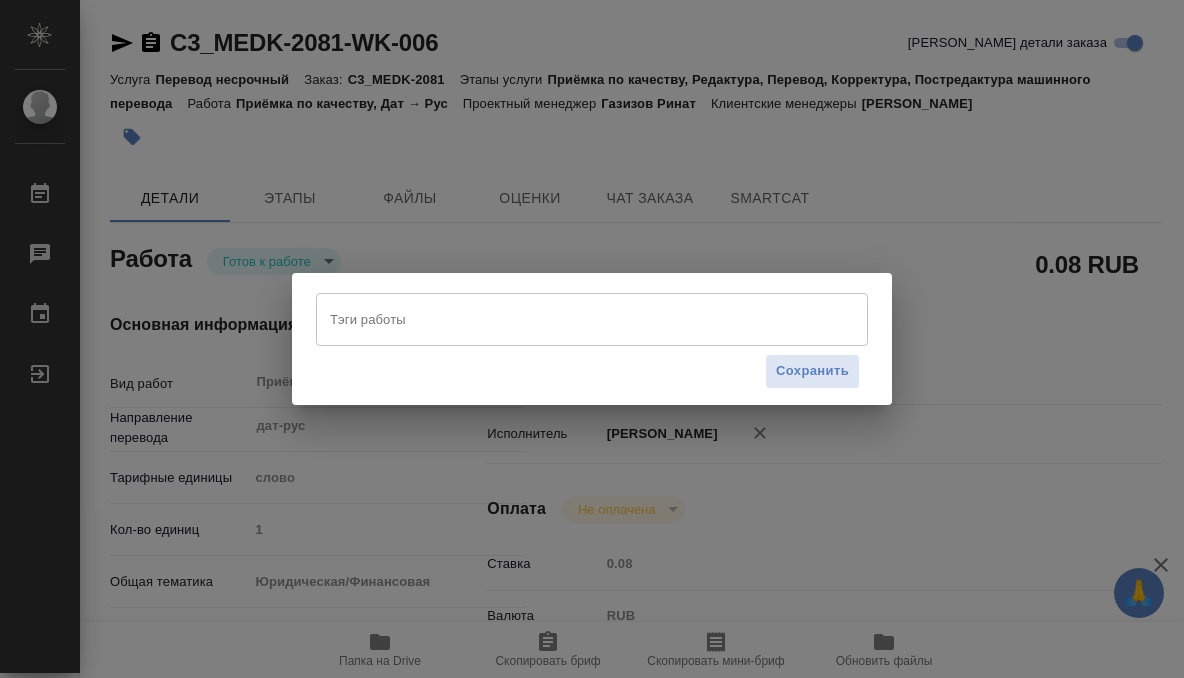 click on "Тэги работы" at bounding box center (573, 319) 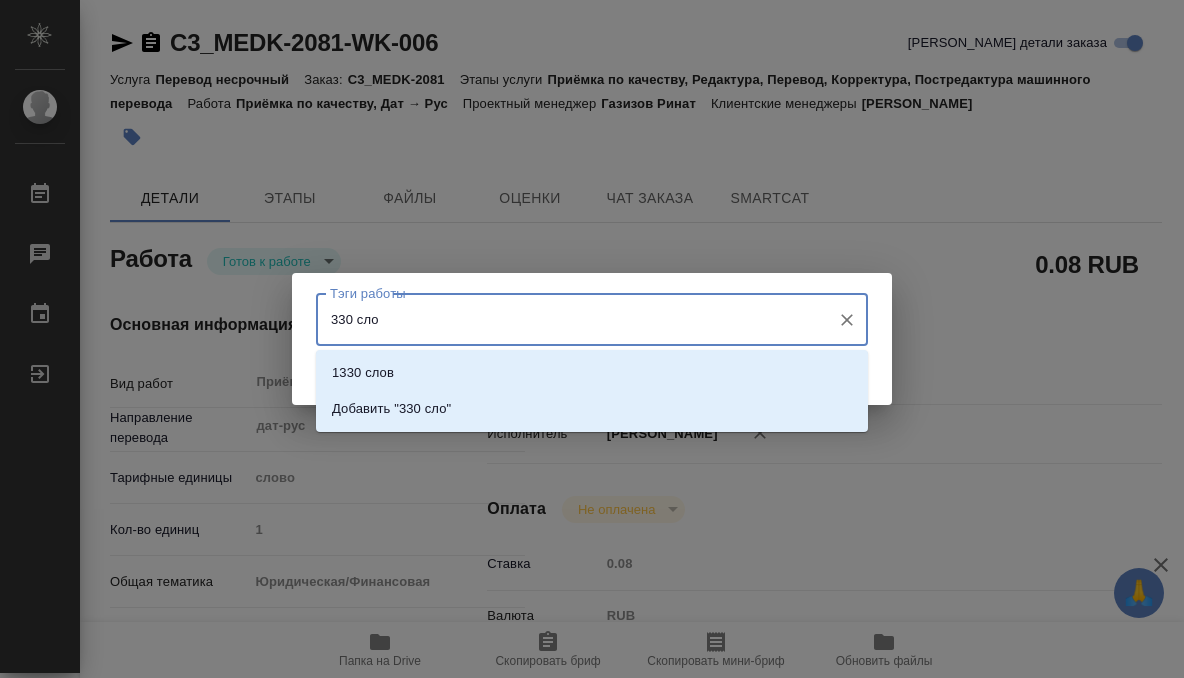 type on "330 слов" 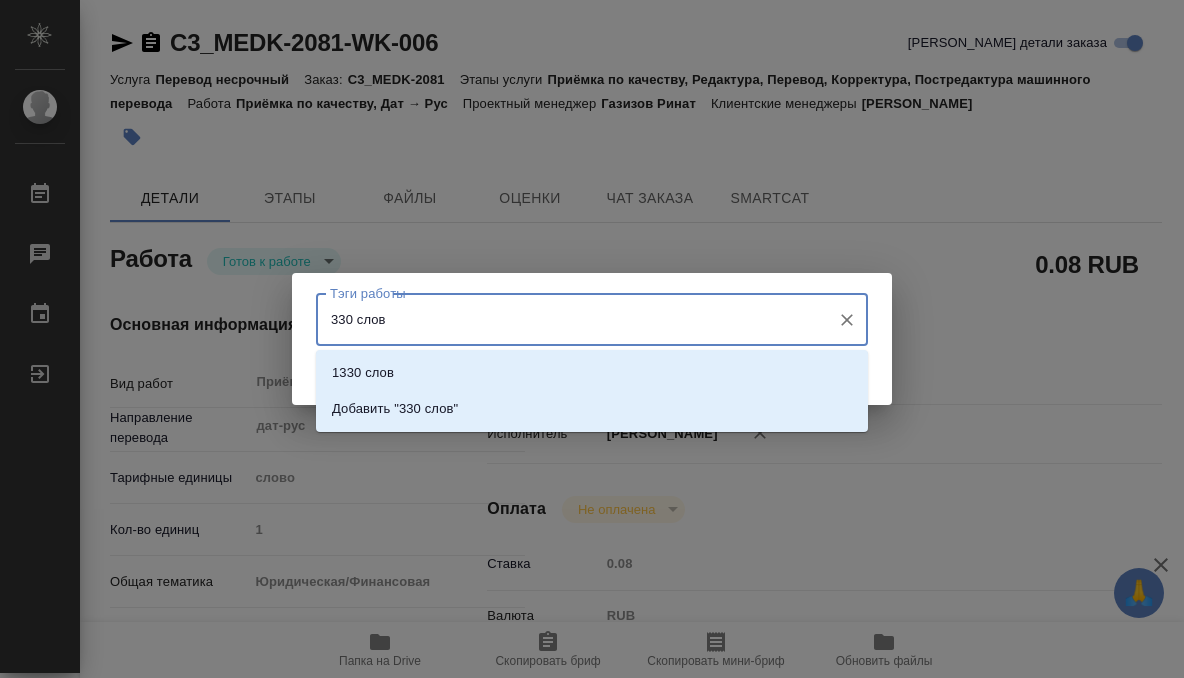 type 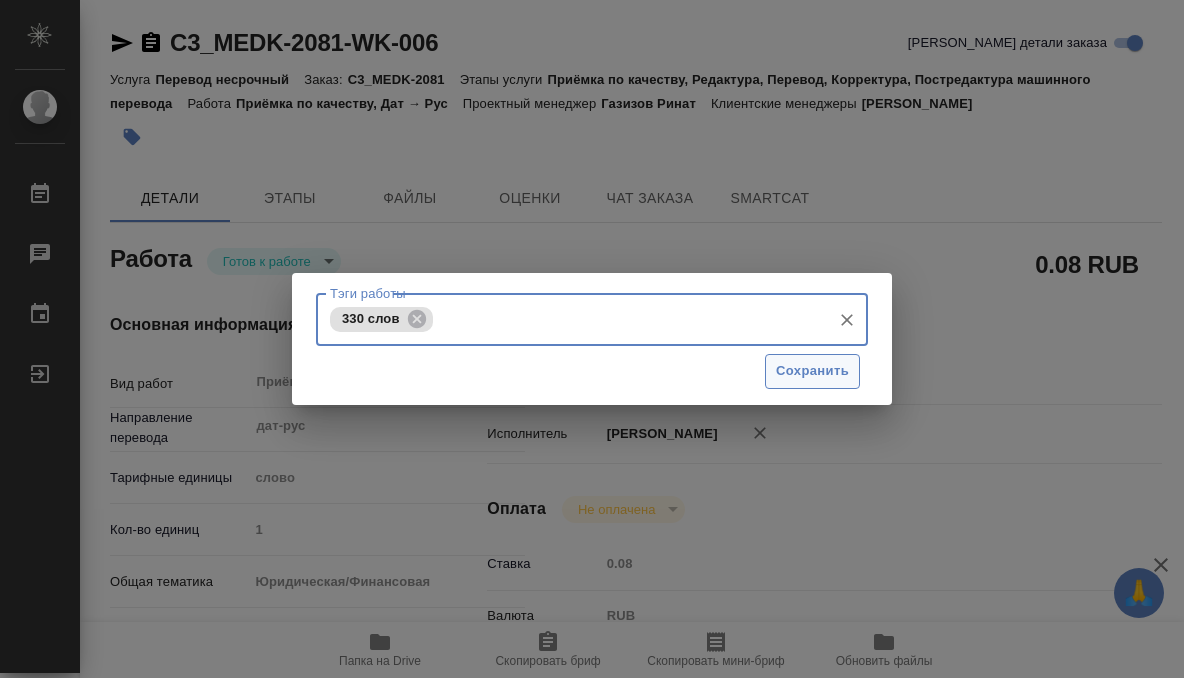 click on "Сохранить" at bounding box center (812, 371) 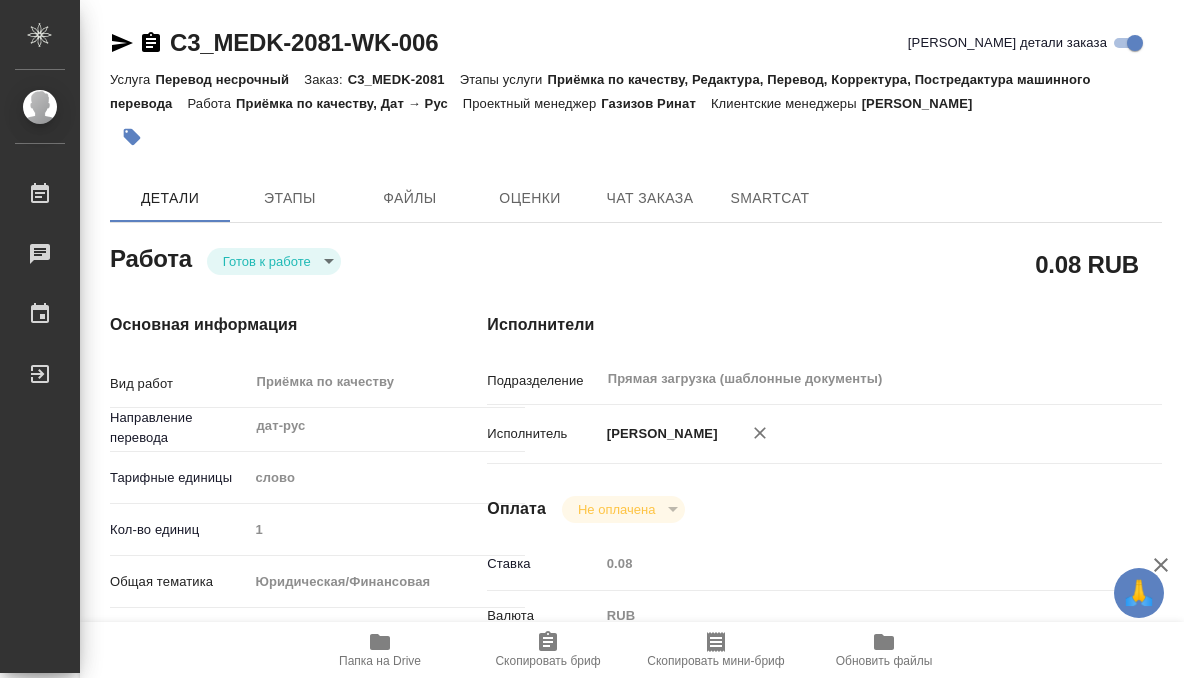 type on "readyForWork" 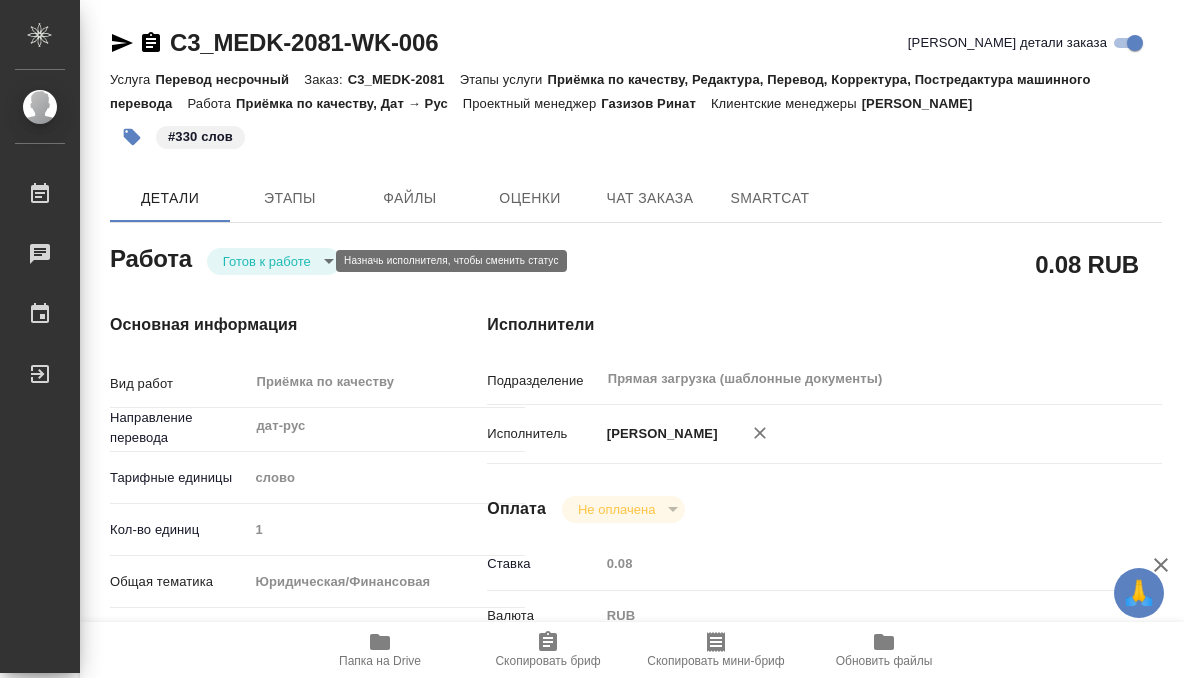 click on "🙏 .cls-1
fill:#fff;
AWATERA Kobzeva Elizaveta Работы 0 Чаты График Выйти C3_MEDK-2081-WK-006 Кратко детали заказа Услуга Перевод несрочный Заказ: C3_MEDK-2081 Этапы услуги Приёмка по качеству, Редактура, Перевод, Корректура, Постредактура машинного перевода Работа Приёмка по качеству, Дат → Рус Проектный менеджер Газизов Ринат Клиентские менеджеры Никитина Татьяна #330 слов Детали Этапы Файлы Оценки Чат заказа SmartCat Работа Готов к работе readyForWork 0.08 RUB Основная информация Вид работ Приёмка по качеству x ​ Направление перевода дат-рус ​ Тарифные единицы слово 5a8b1489cc6b4906c91bfd90 1" at bounding box center (592, 339) 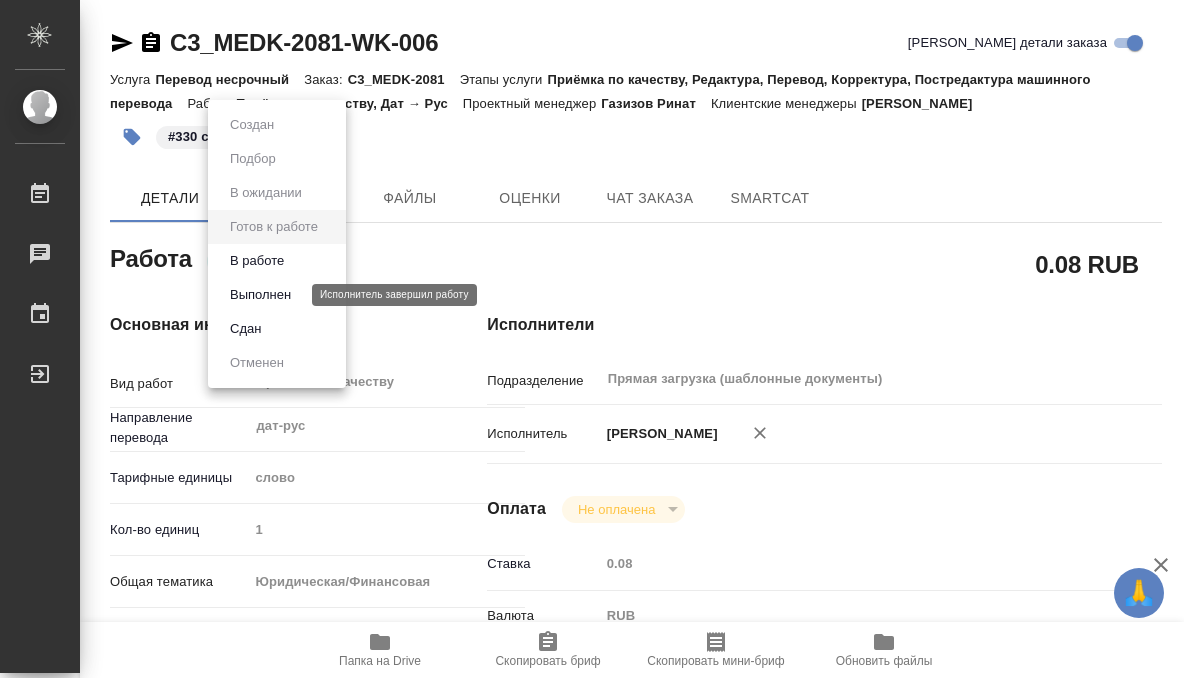 click on "Выполнен" at bounding box center (260, 295) 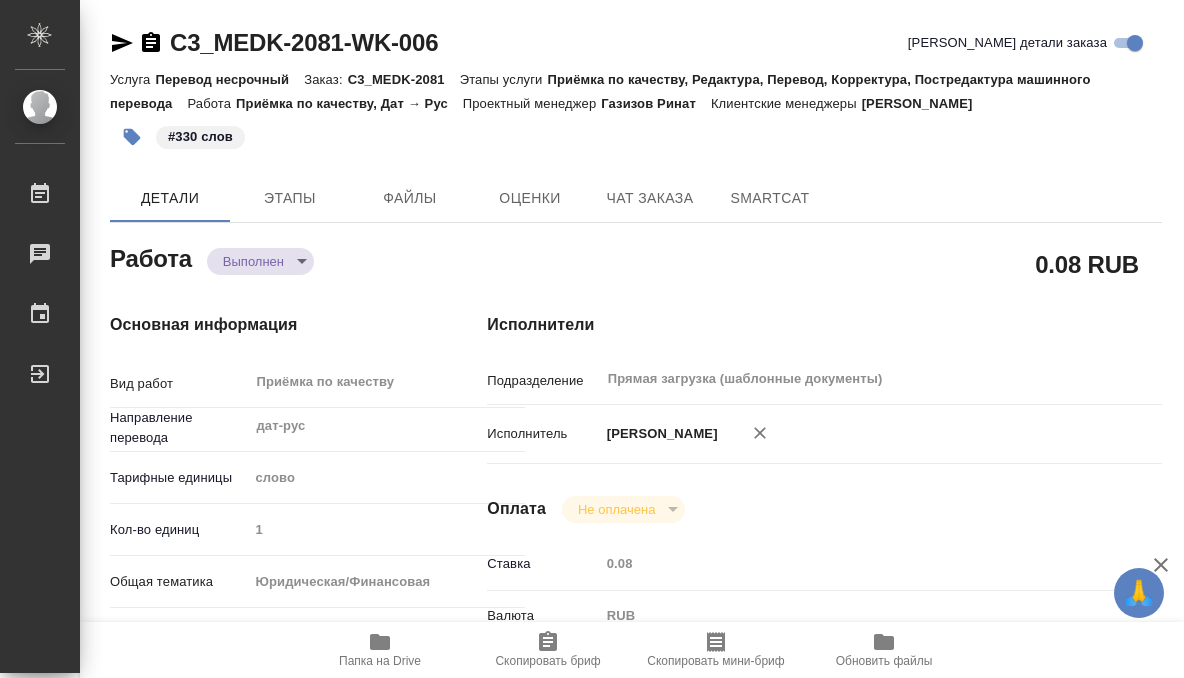 type on "x" 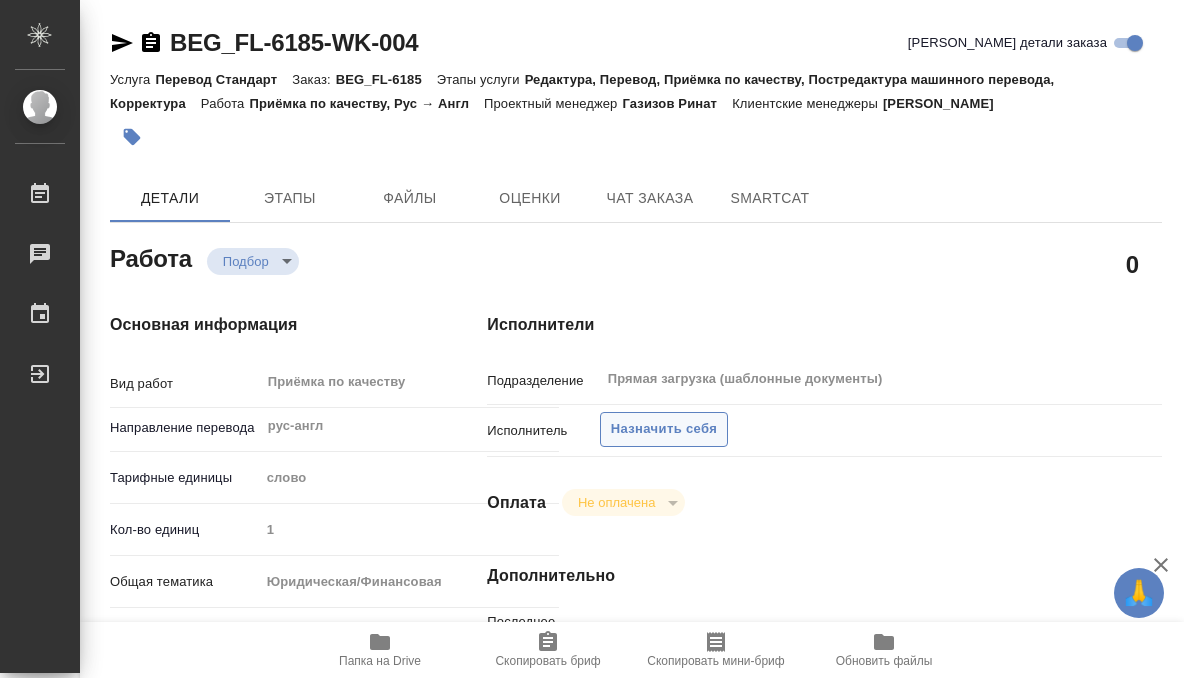 click on "Назначить себя" at bounding box center [664, 429] 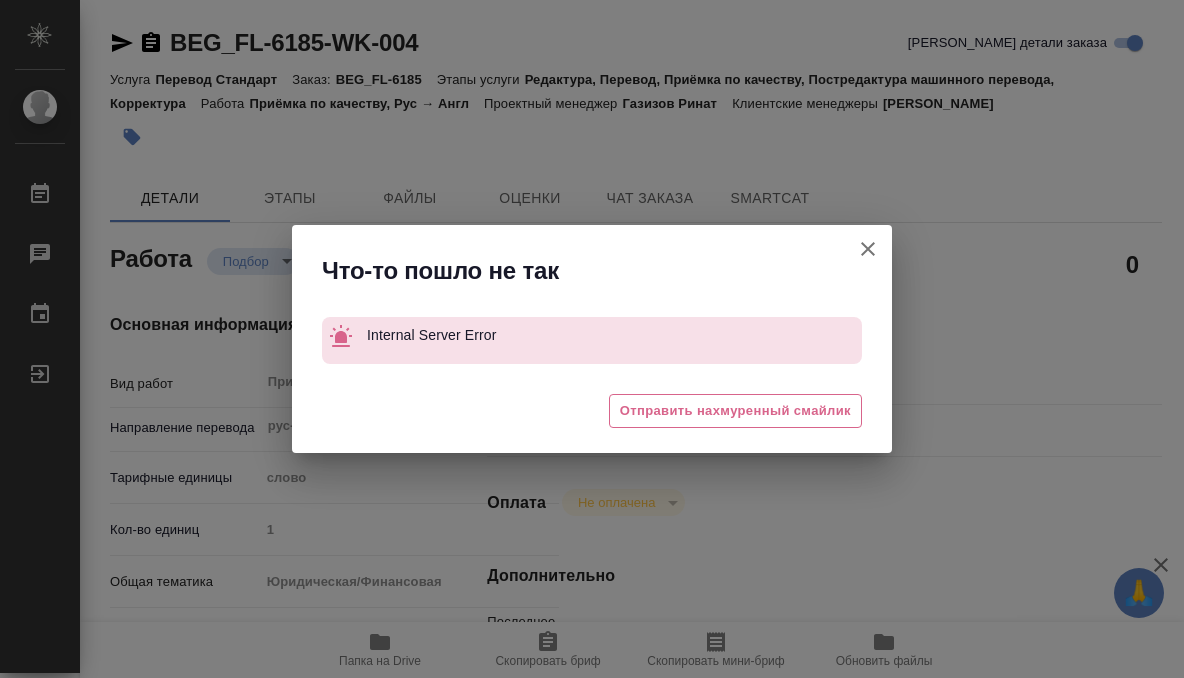scroll, scrollTop: 0, scrollLeft: 0, axis: both 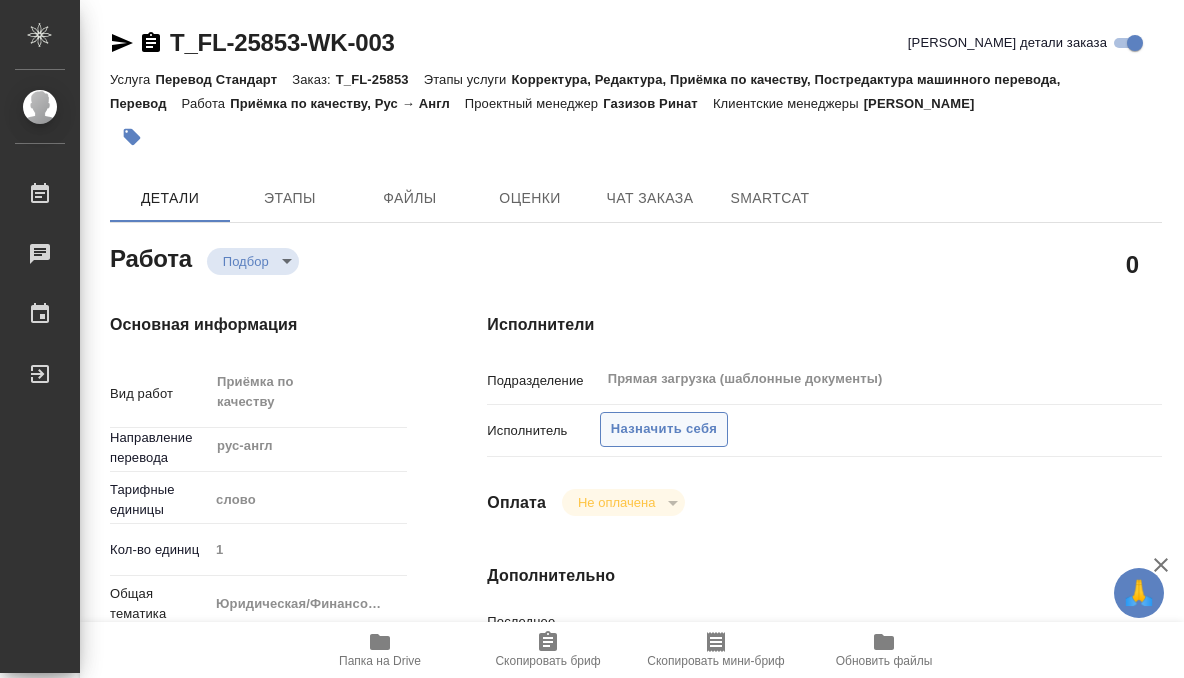 click on "Назначить себя" at bounding box center (664, 429) 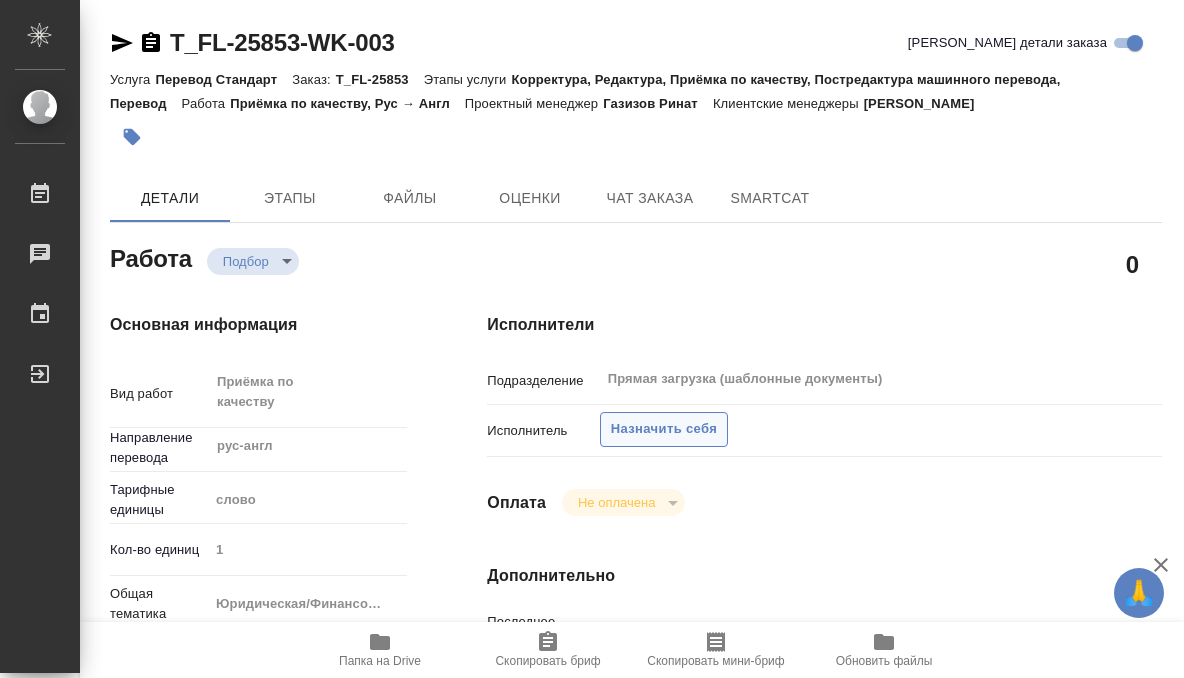scroll, scrollTop: 0, scrollLeft: 0, axis: both 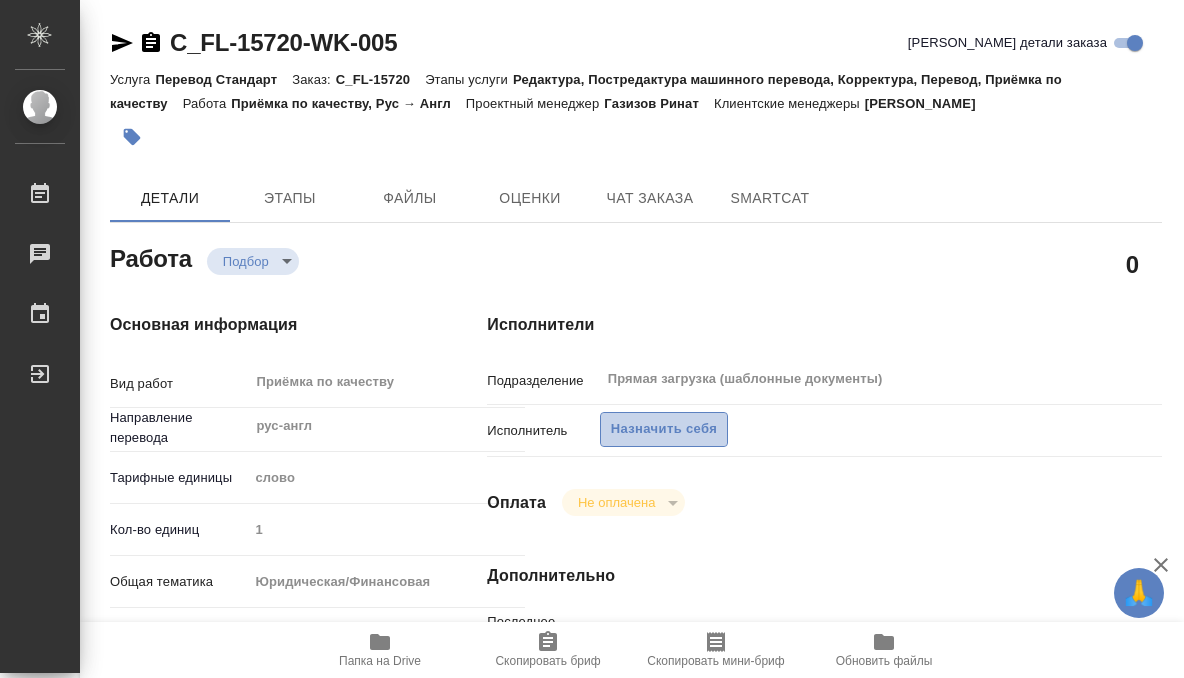 click on "Назначить себя" at bounding box center [664, 429] 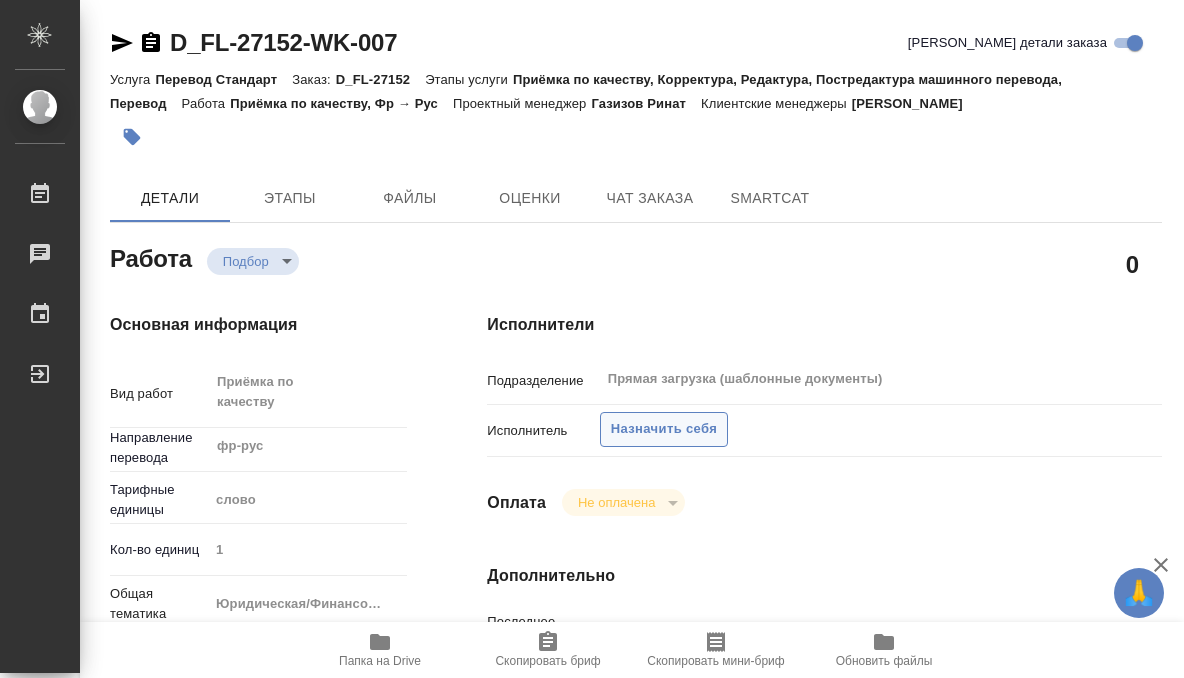 click on "Назначить себя" at bounding box center (664, 429) 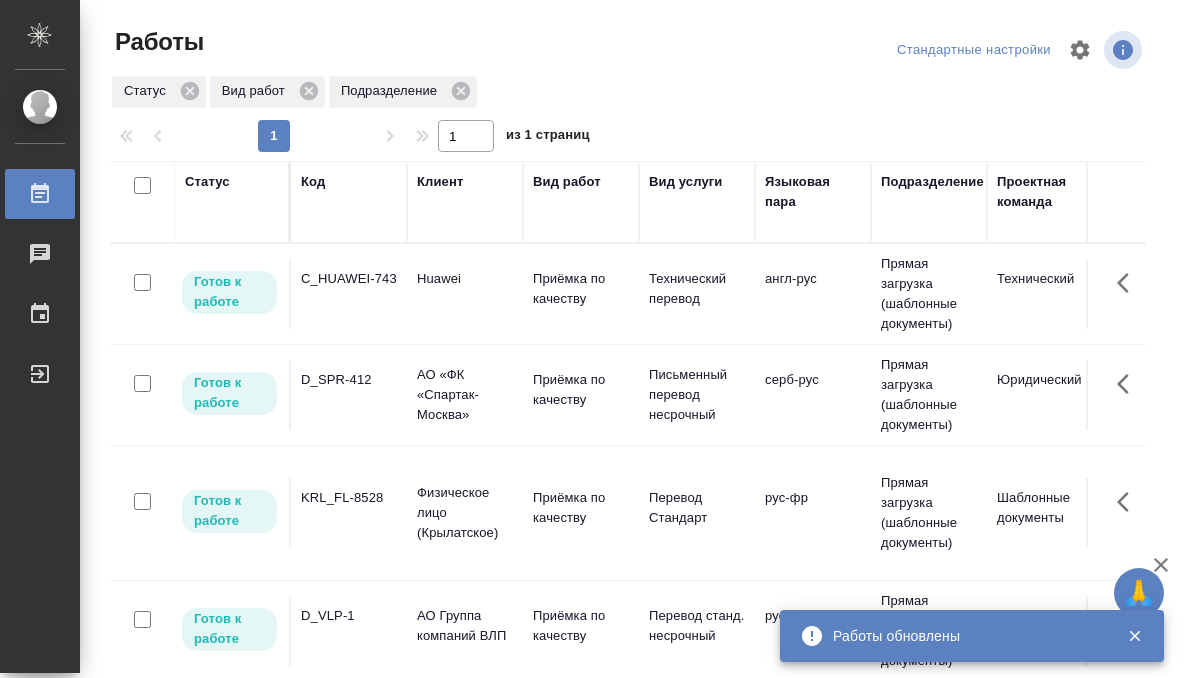 scroll, scrollTop: 0, scrollLeft: 0, axis: both 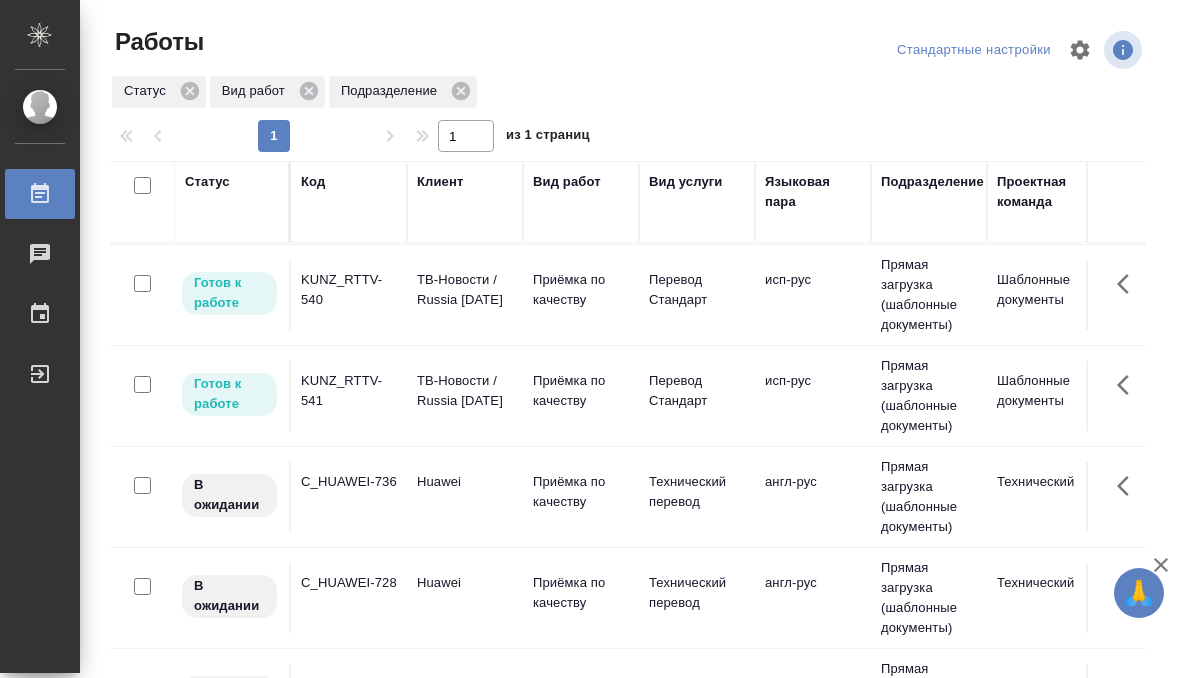 click on "KUNZ_RTTV-540" at bounding box center [349, -1290] 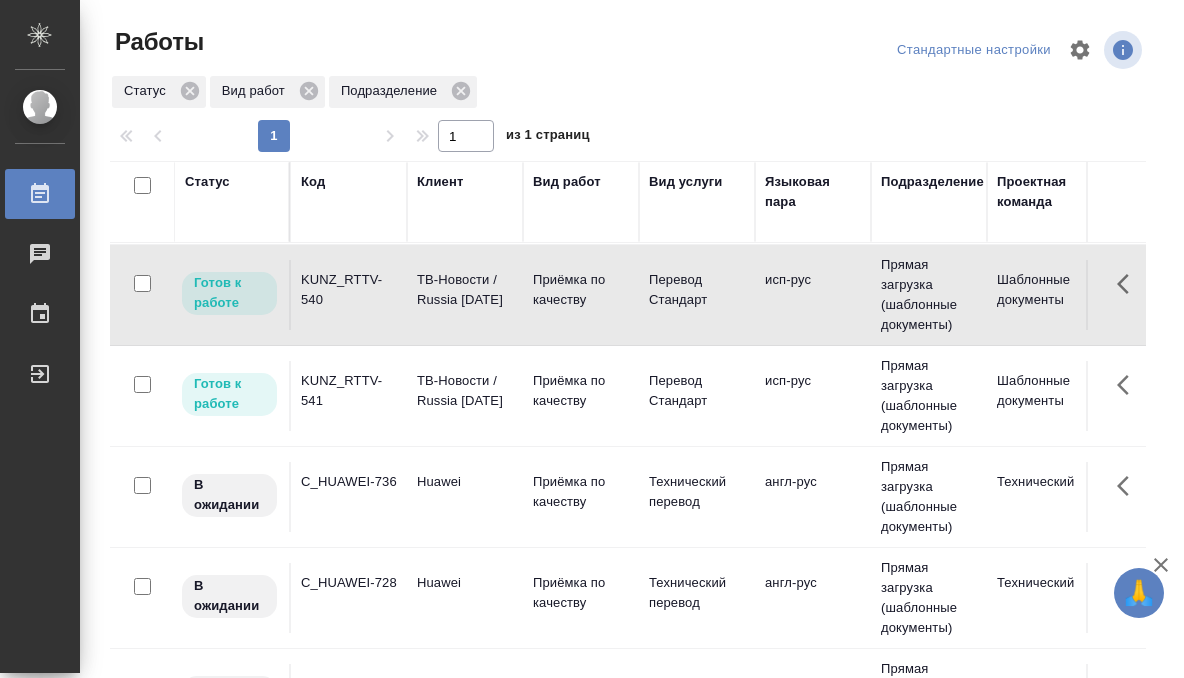 click on "KUNZ_RTTV-540" at bounding box center [349, -1290] 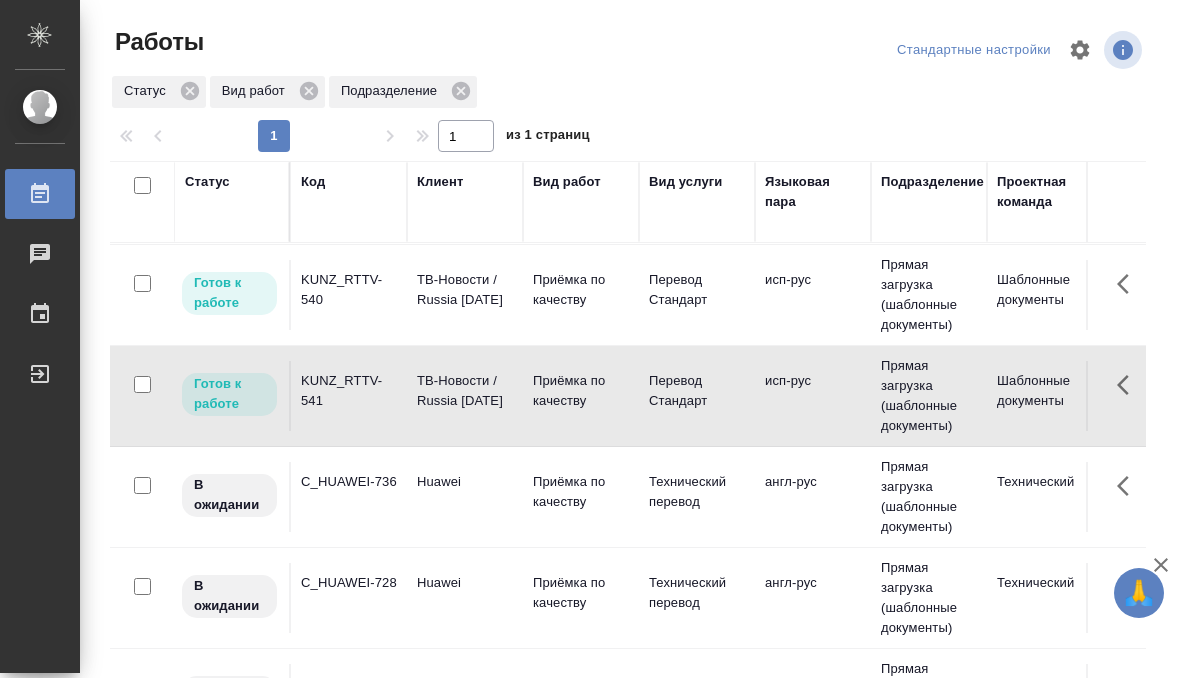 click on "KUNZ_RTTV-541" at bounding box center (349, -1290) 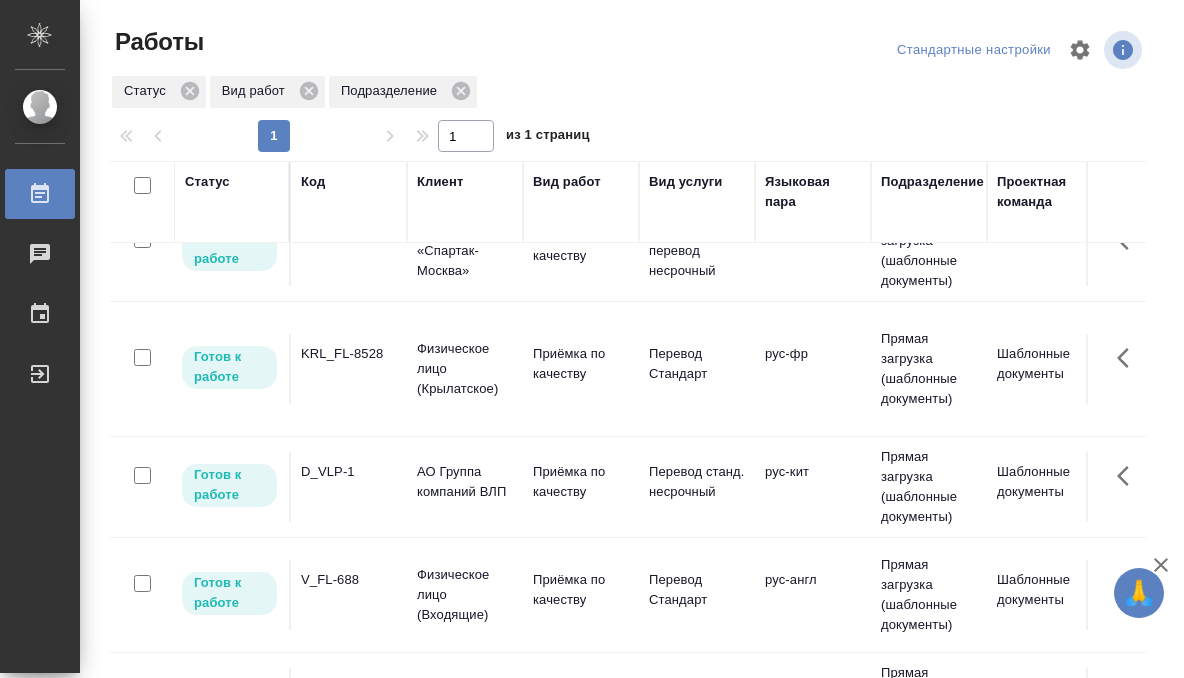 scroll, scrollTop: 0, scrollLeft: 0, axis: both 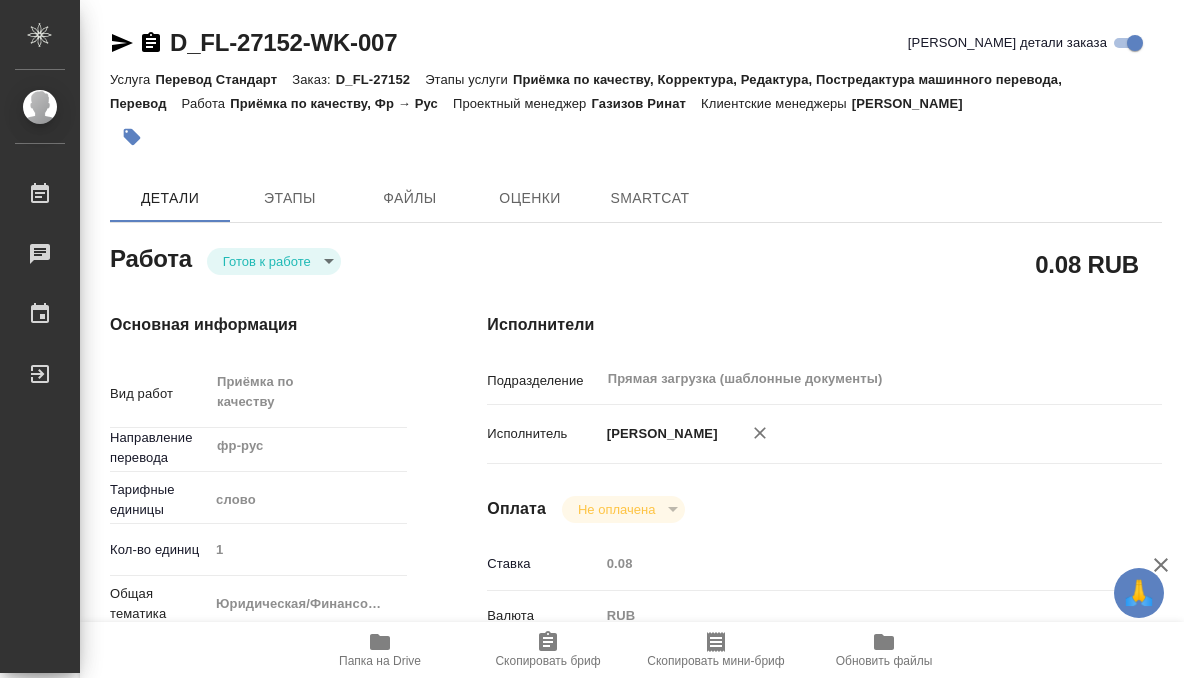 type on "x" 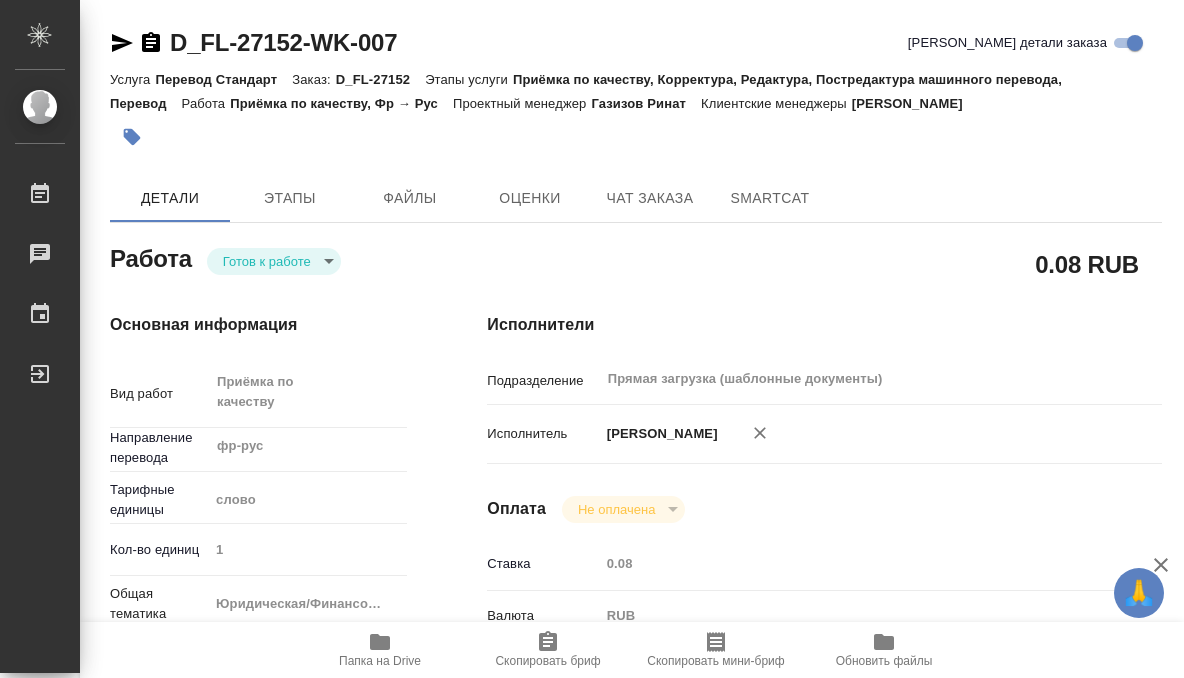 type on "x" 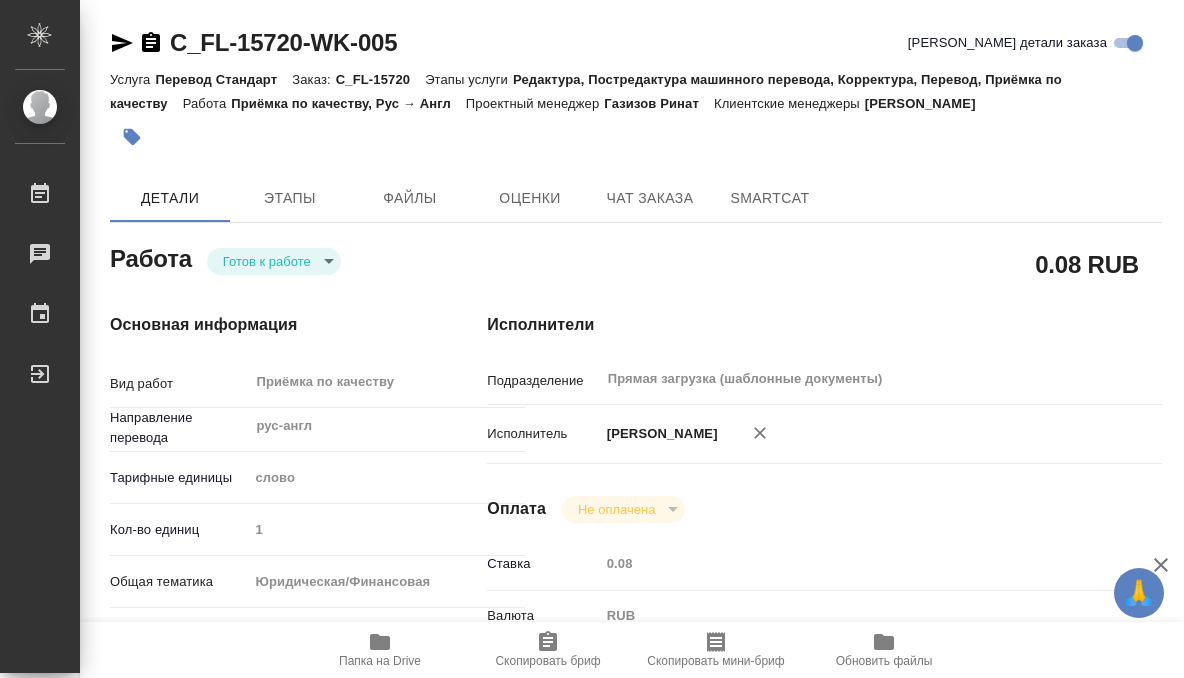 type on "x" 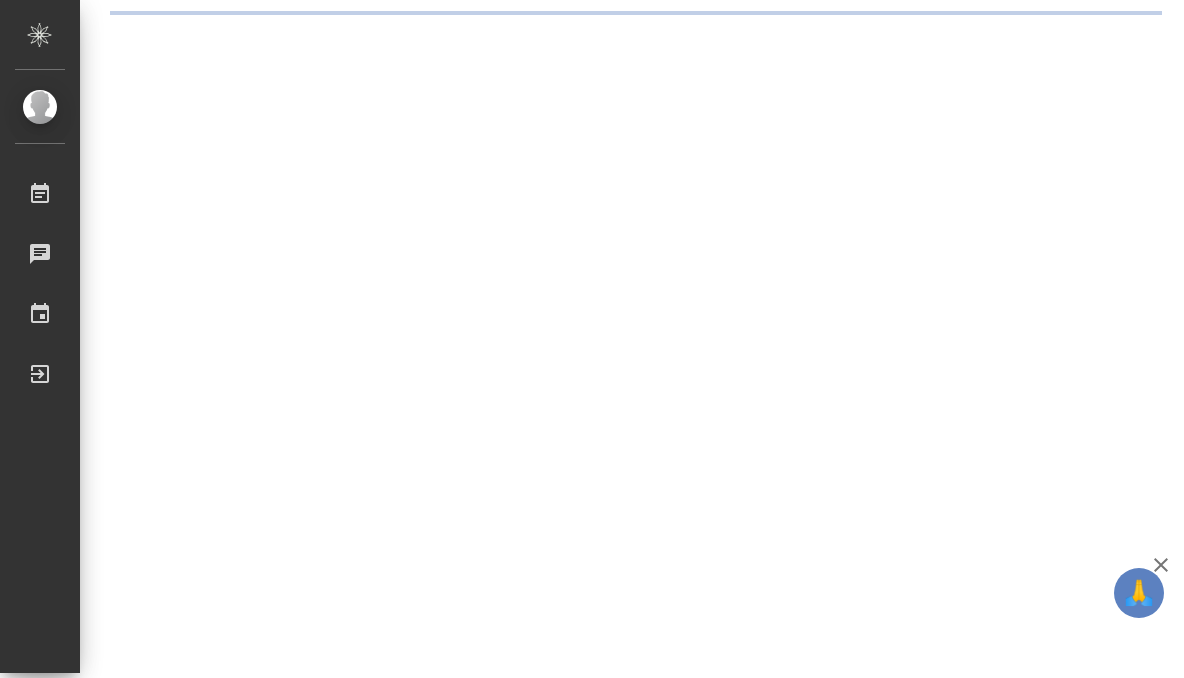 scroll, scrollTop: 0, scrollLeft: 0, axis: both 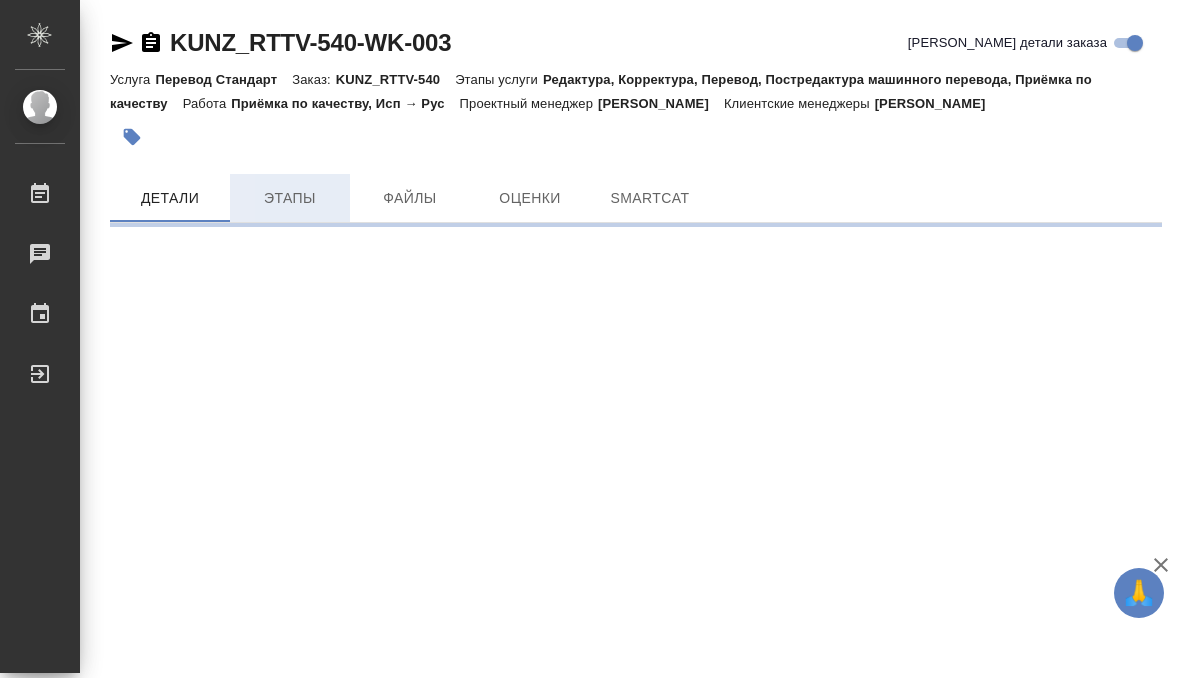 click on "Этапы" at bounding box center [290, 198] 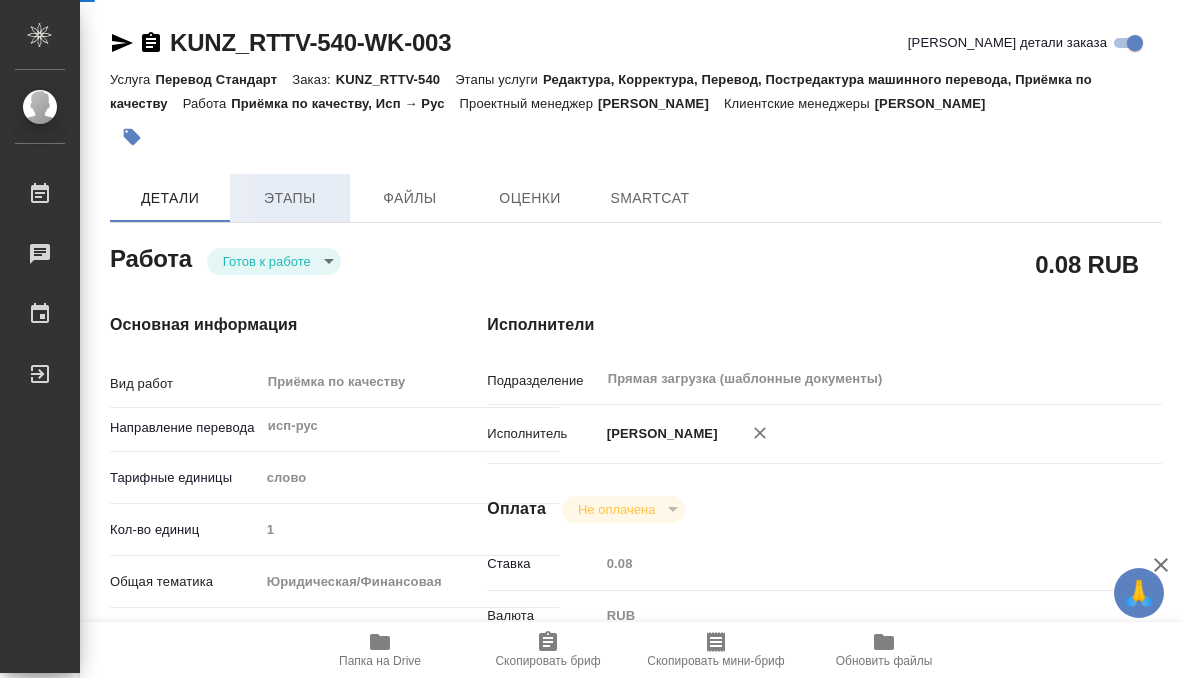 type on "x" 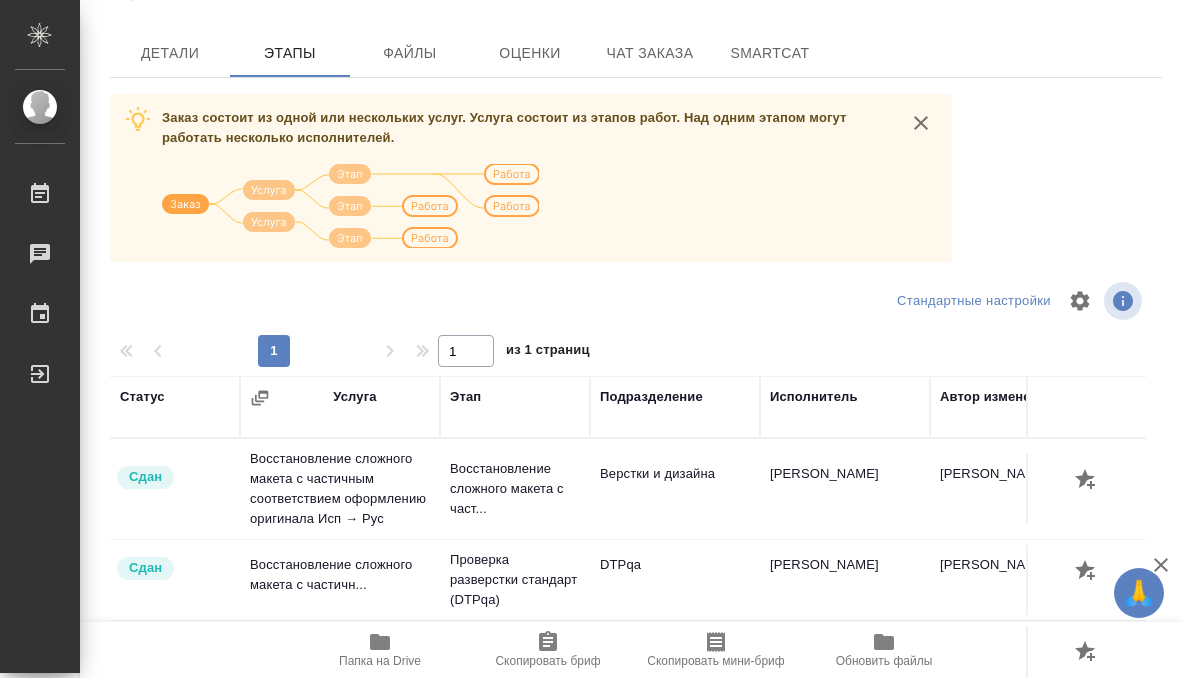 scroll, scrollTop: 344, scrollLeft: 0, axis: vertical 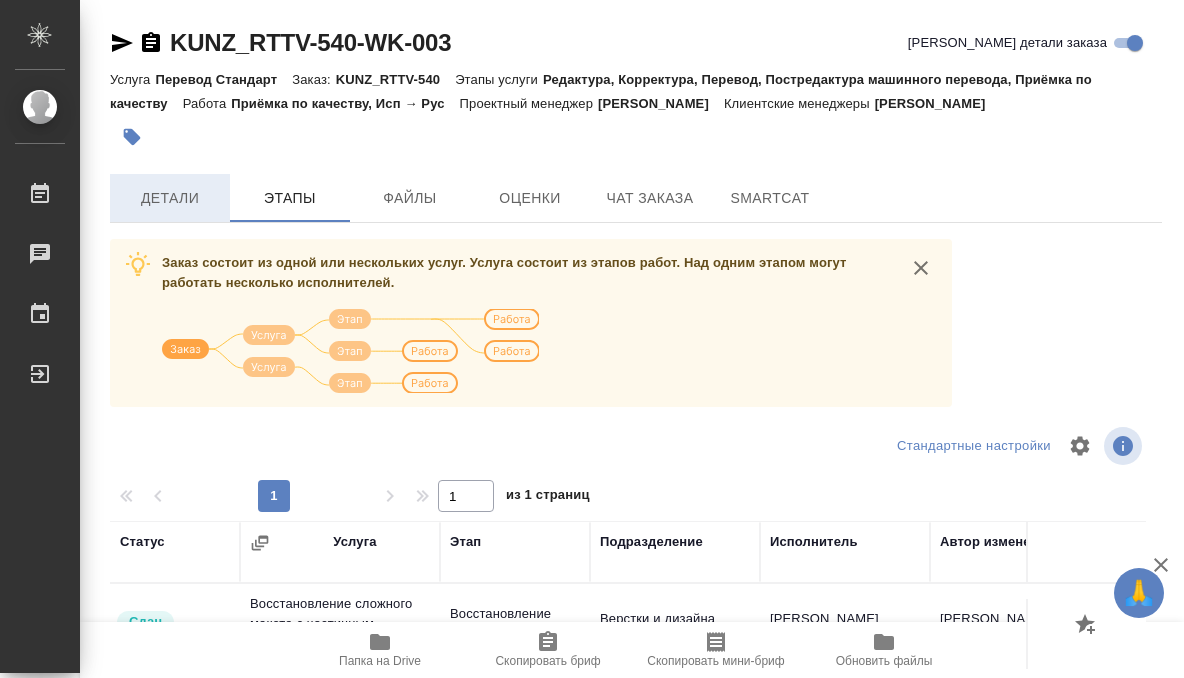 click on "Детали" at bounding box center (170, 198) 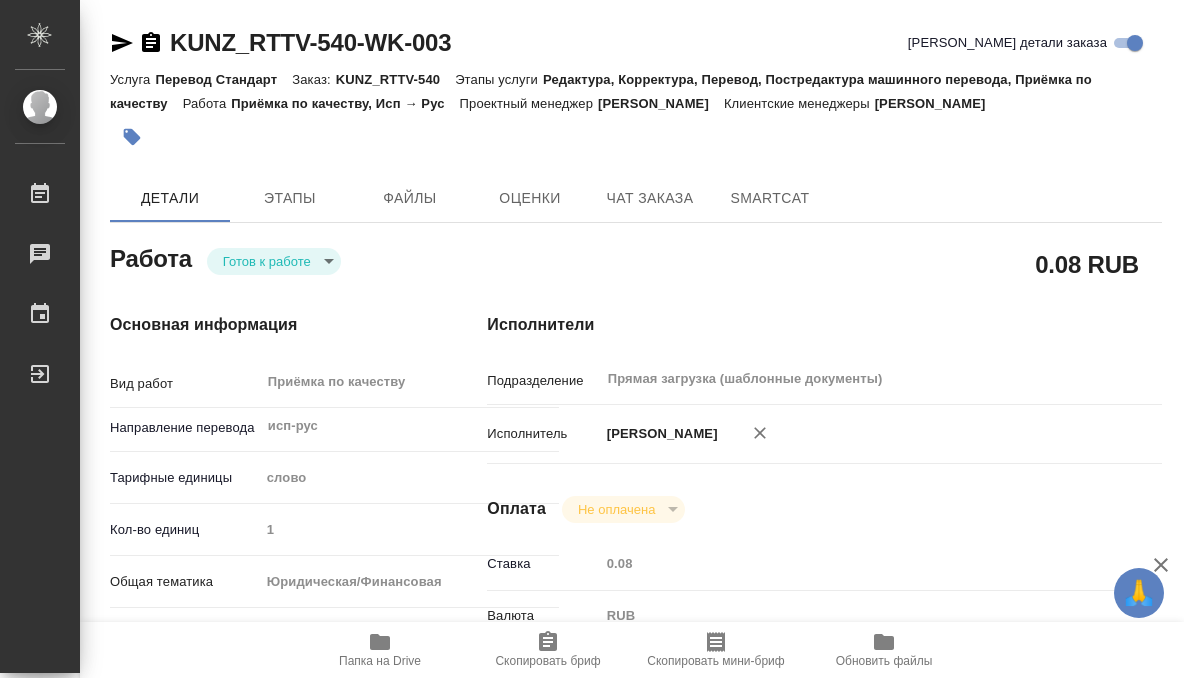 type on "x" 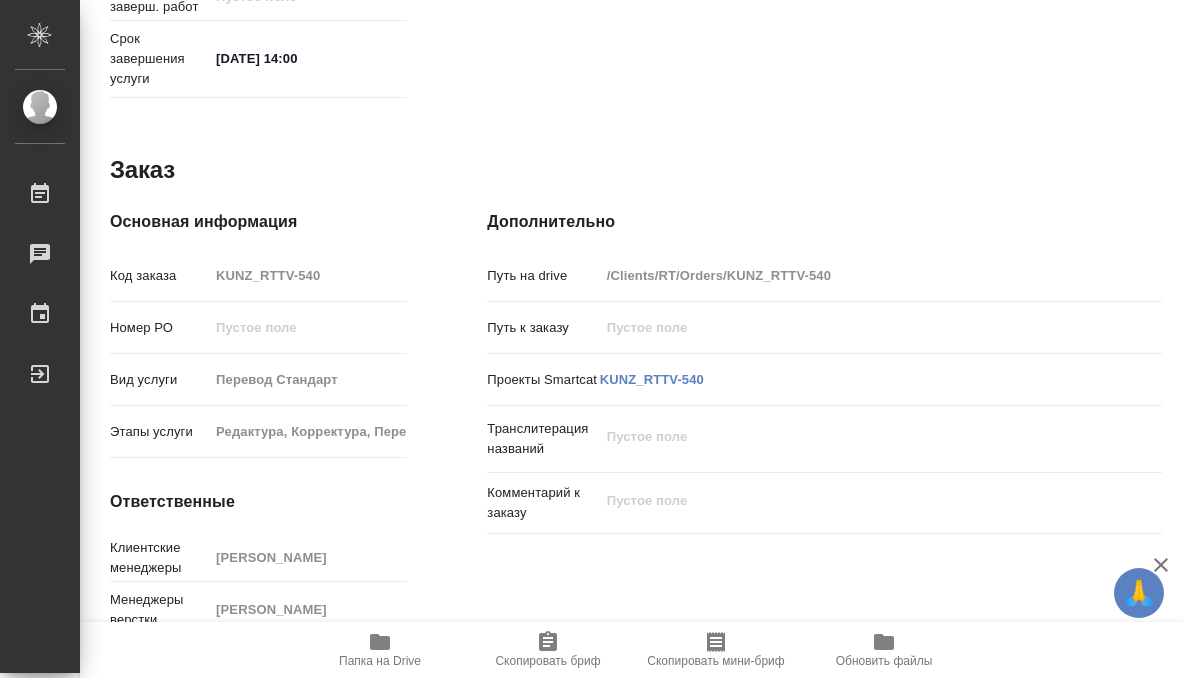 scroll, scrollTop: 1068, scrollLeft: 0, axis: vertical 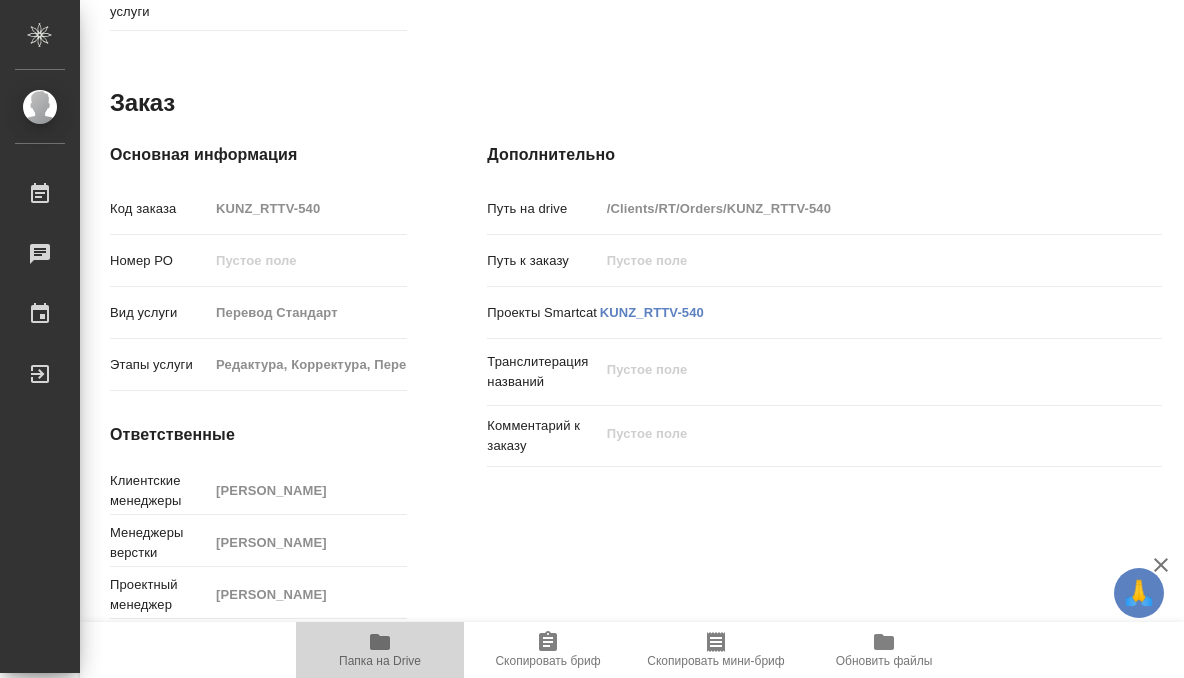 click 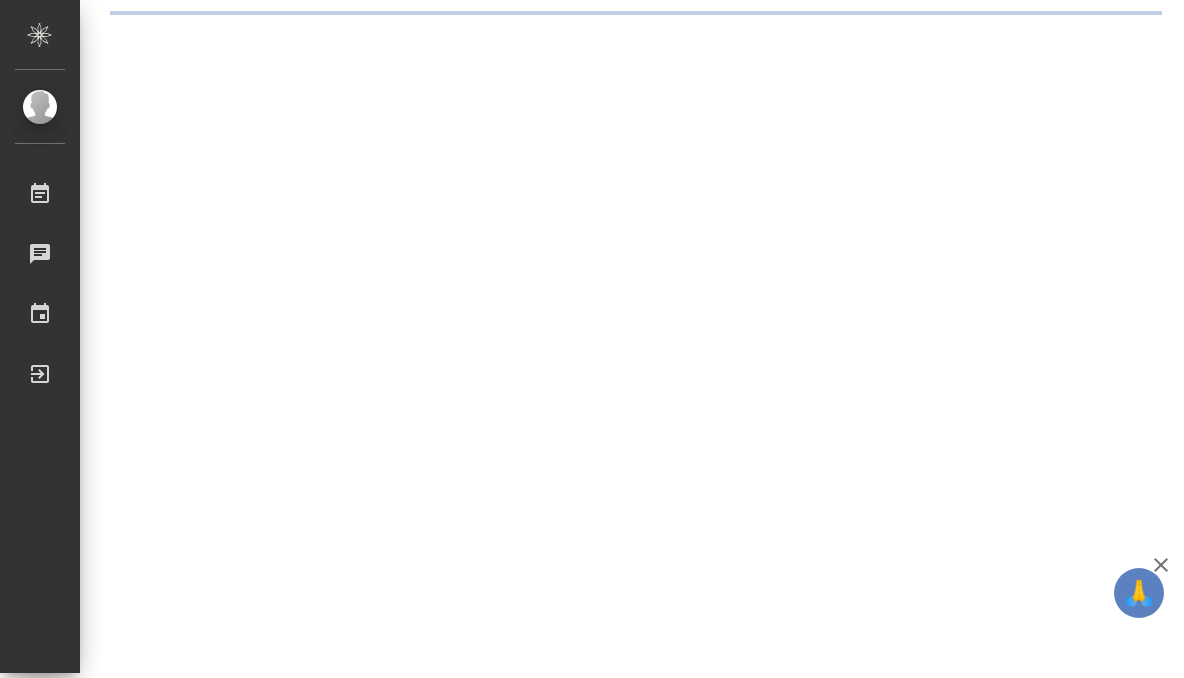 scroll, scrollTop: 0, scrollLeft: 0, axis: both 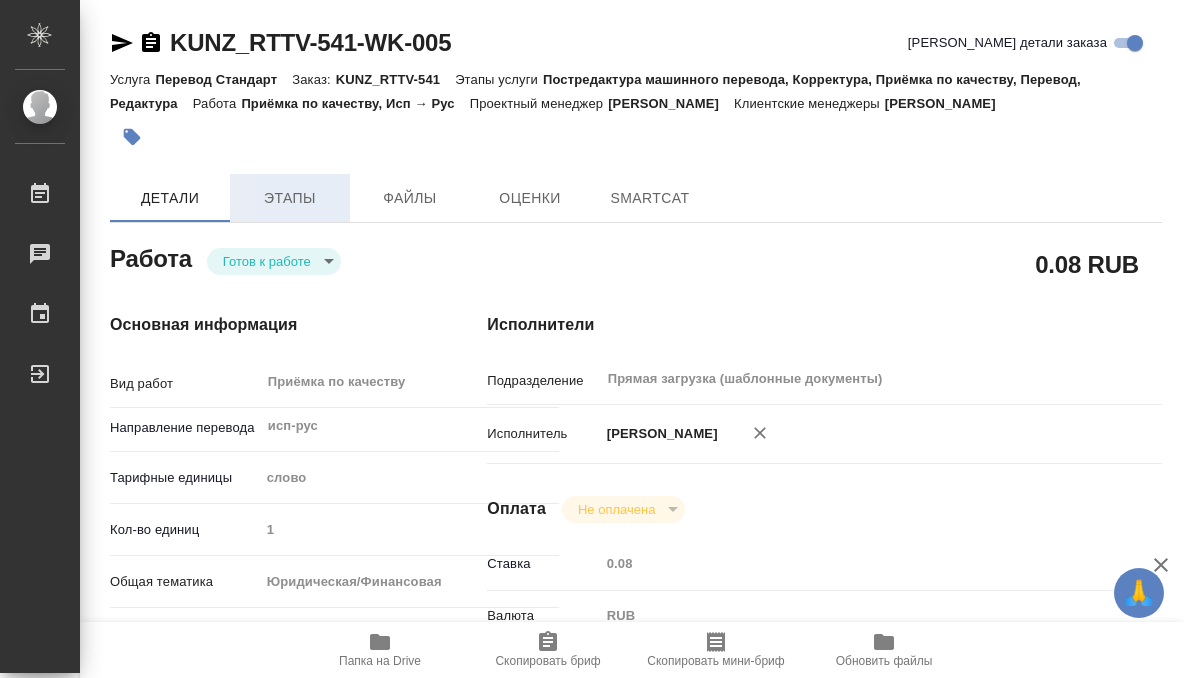 click on "Этапы" at bounding box center (290, 198) 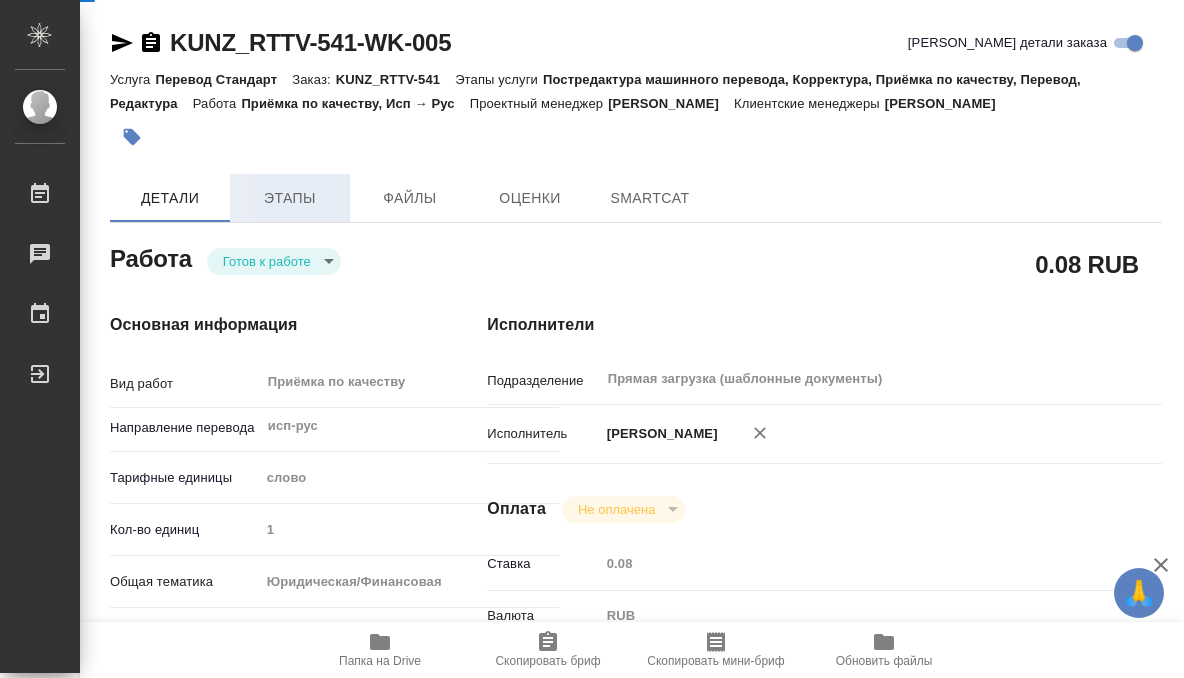 type on "x" 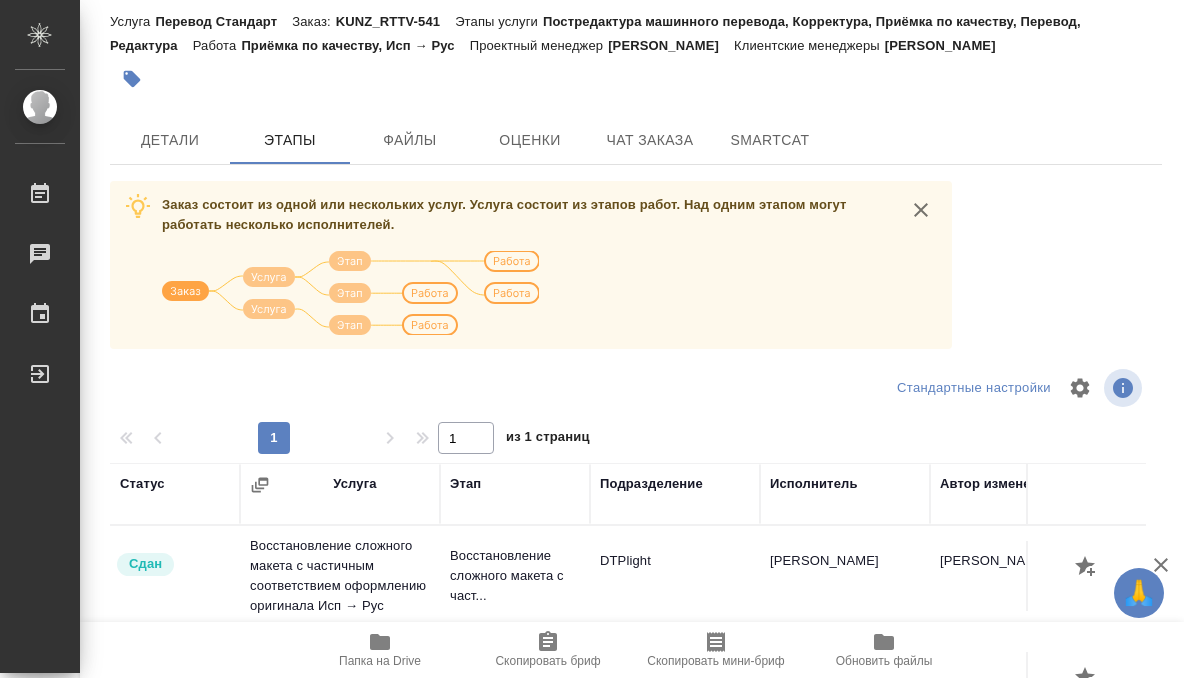scroll, scrollTop: 0, scrollLeft: 0, axis: both 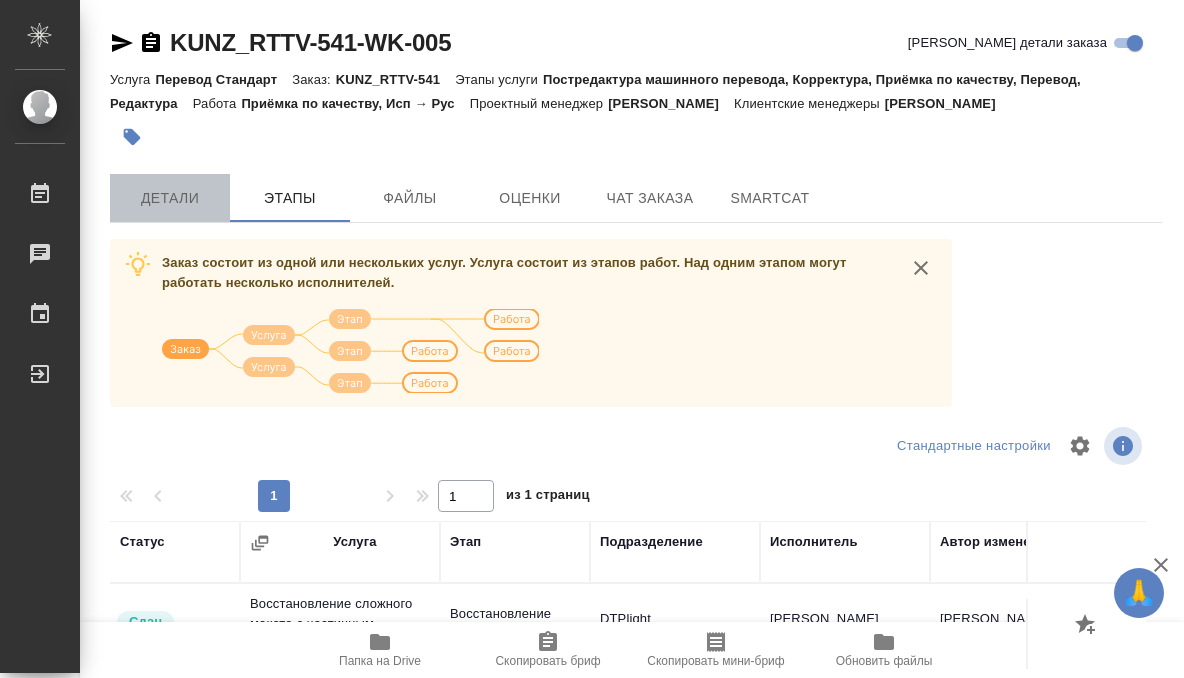 click on "Детали" at bounding box center [170, 198] 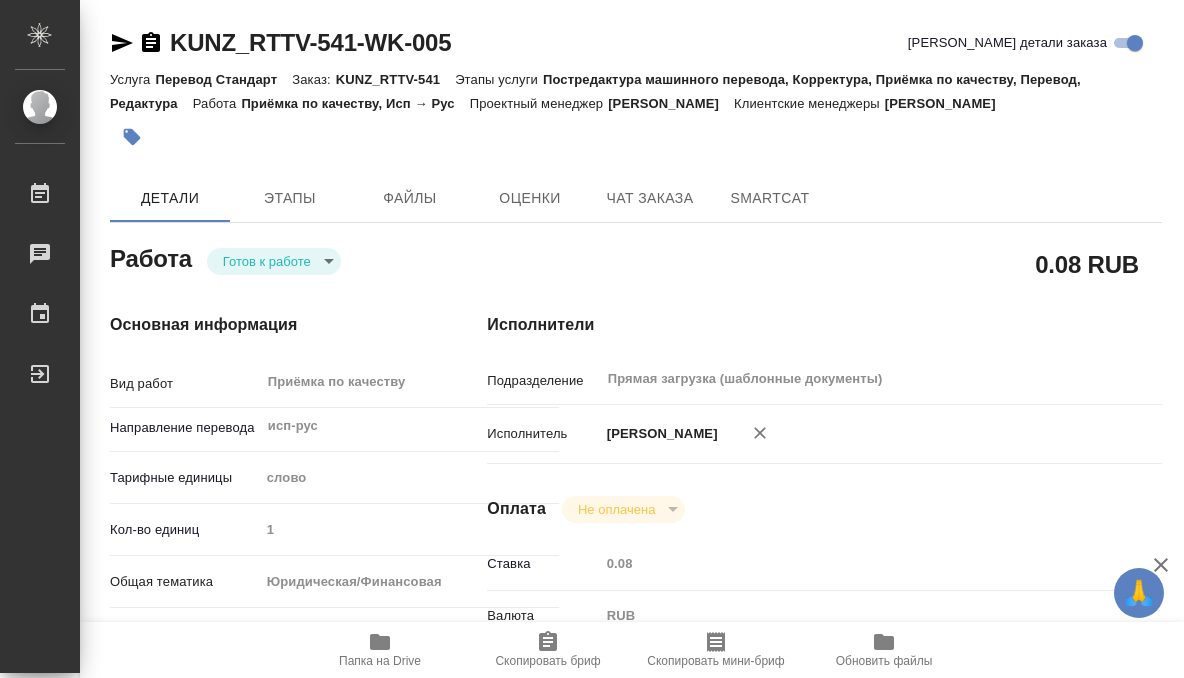 type on "x" 